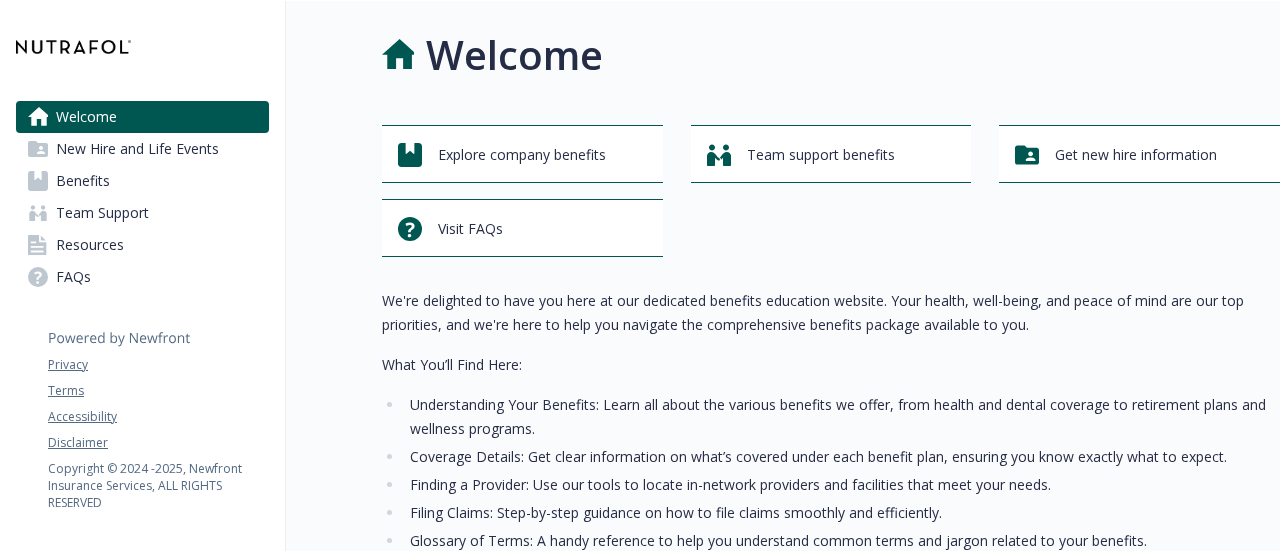 scroll, scrollTop: 0, scrollLeft: 0, axis: both 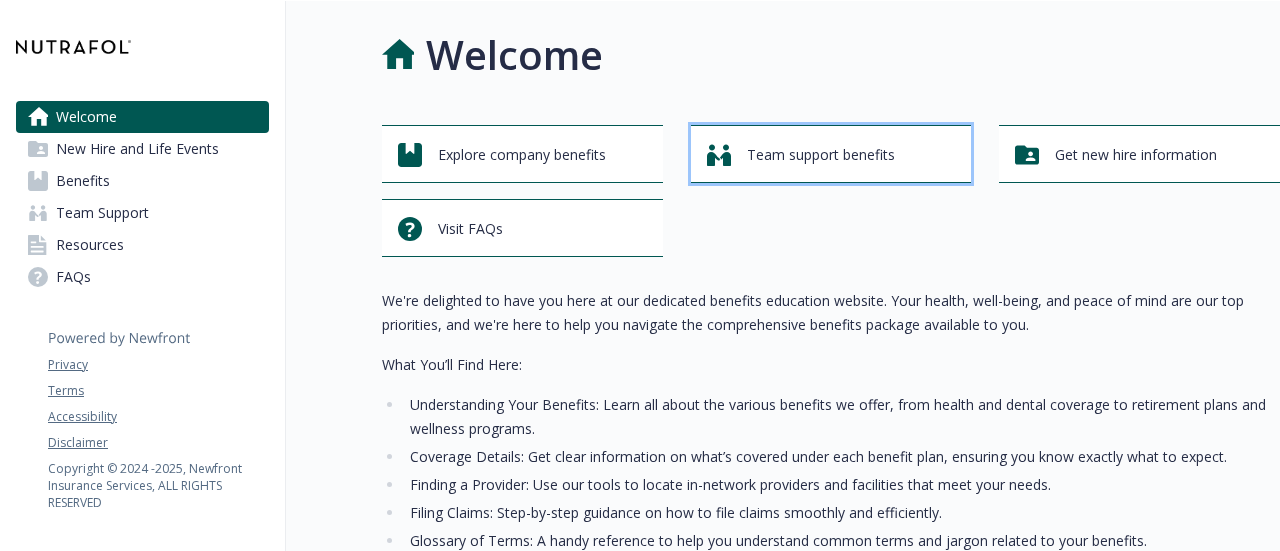 click on "Team support benefits" at bounding box center [821, 155] 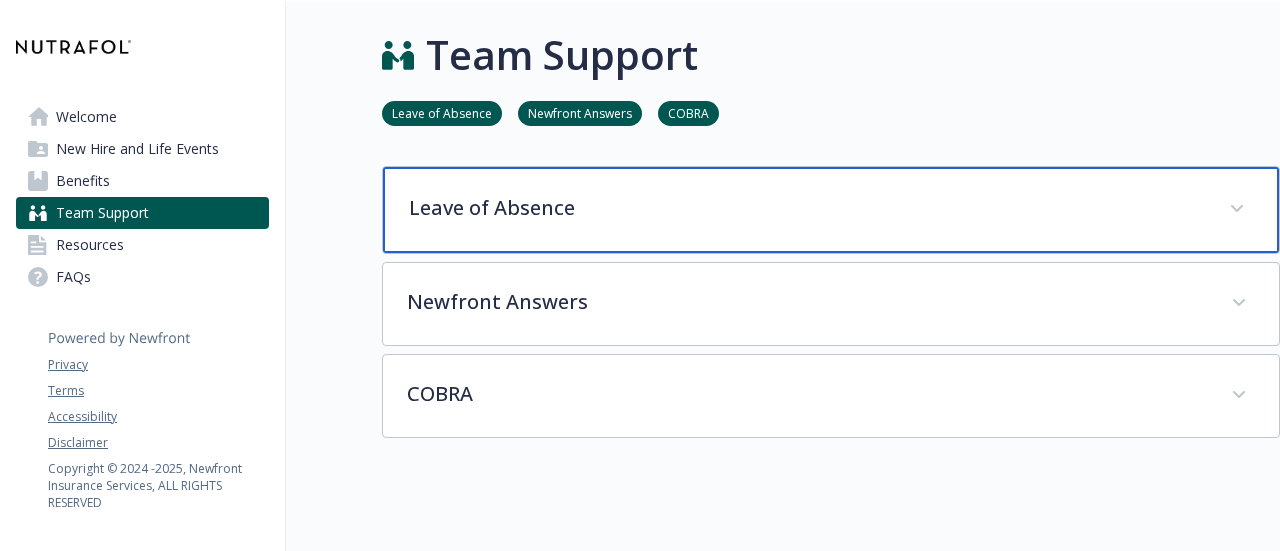 click on "Leave of Absence" at bounding box center [807, 208] 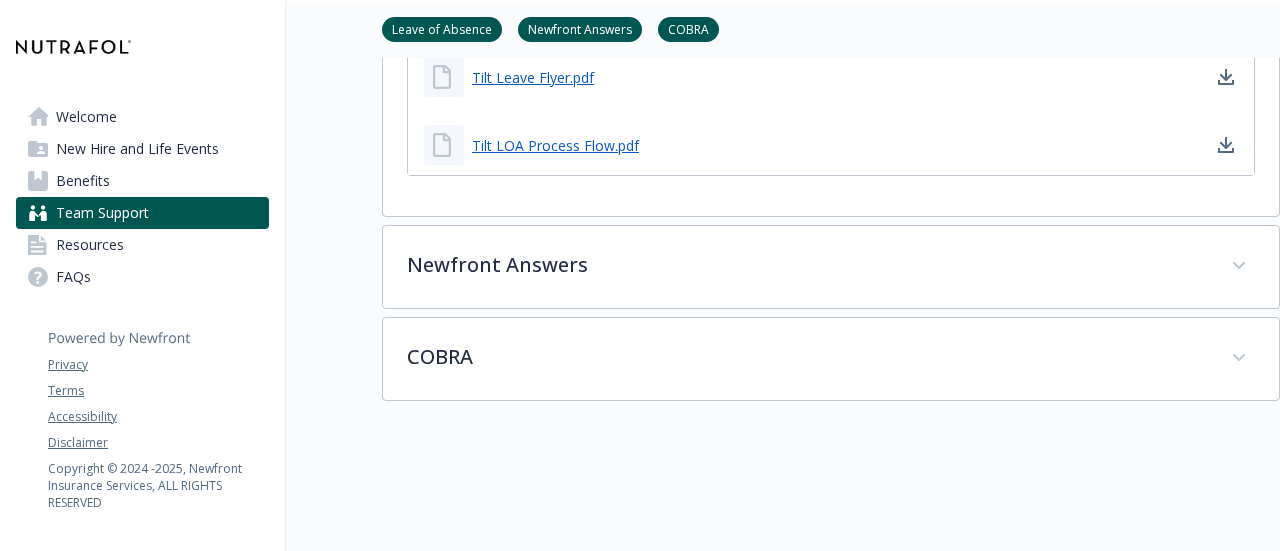scroll, scrollTop: 621, scrollLeft: 15, axis: both 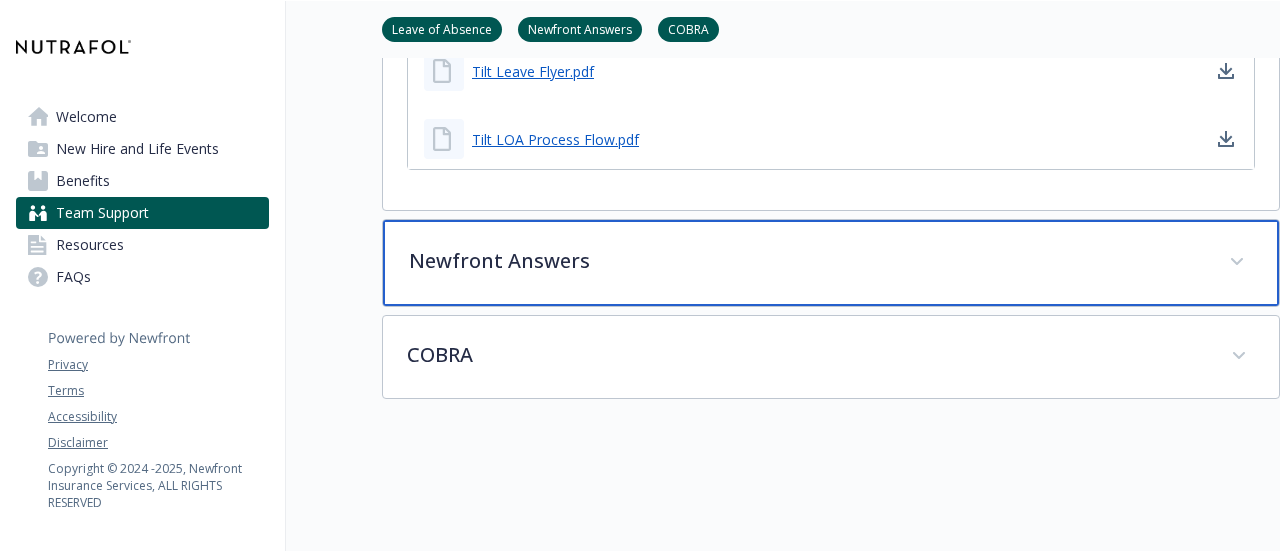 click on "Newfront Answers" at bounding box center [807, 261] 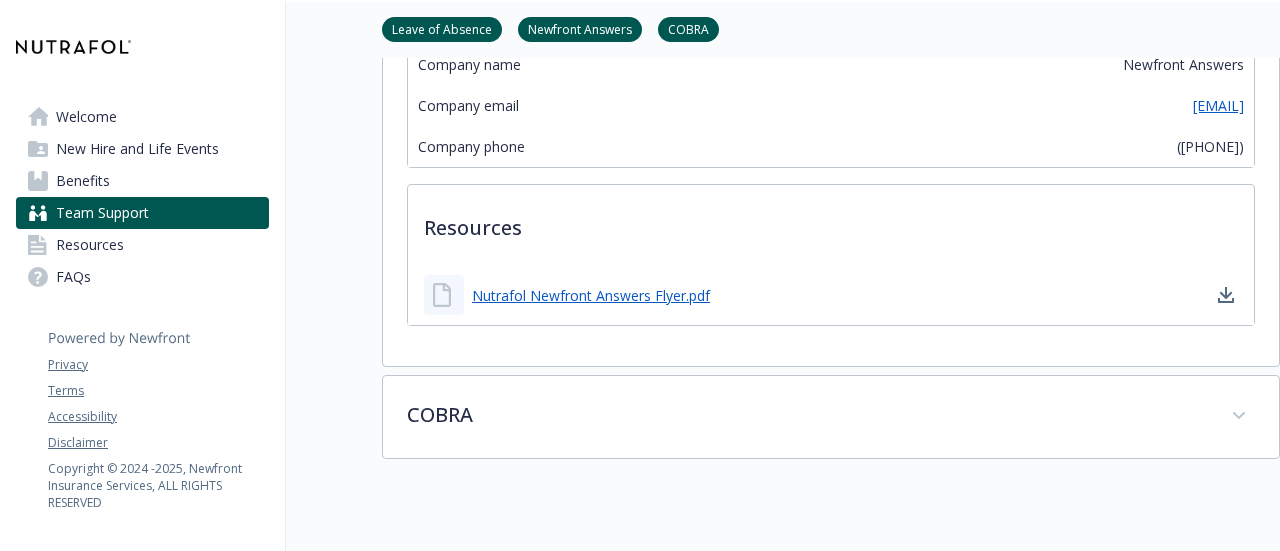 scroll, scrollTop: 1161, scrollLeft: 15, axis: both 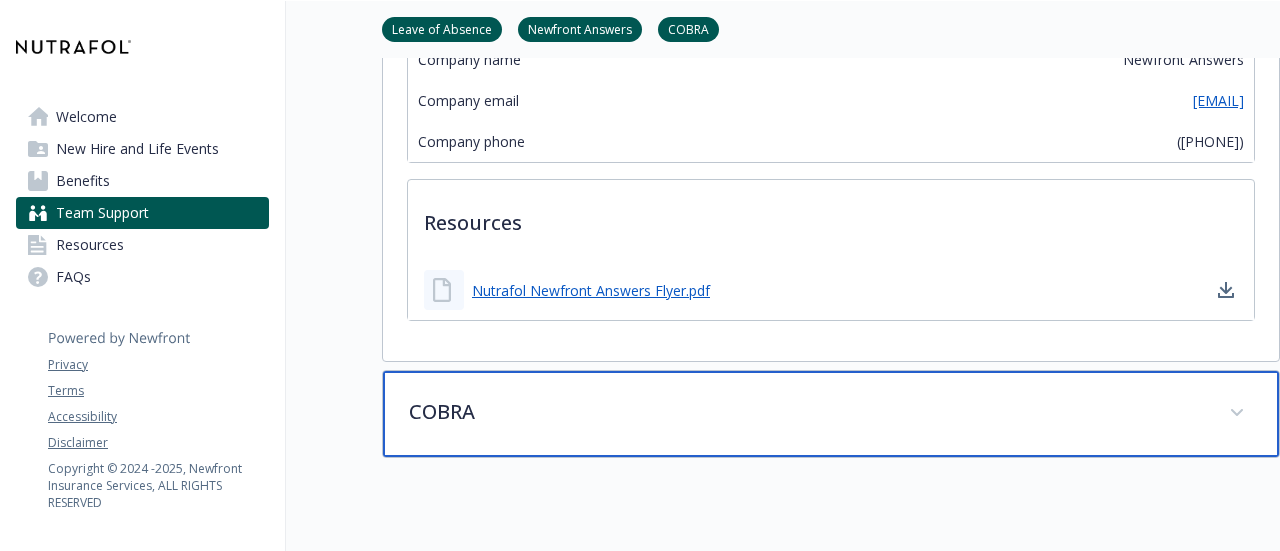 click on "COBRA" at bounding box center [807, 412] 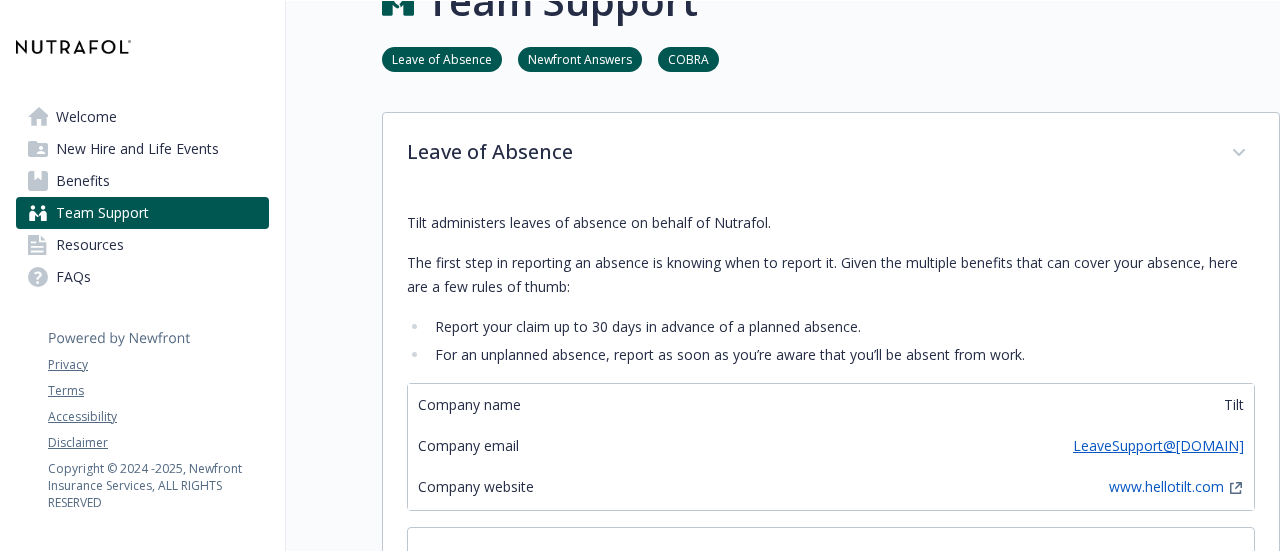 scroll, scrollTop: 0, scrollLeft: 15, axis: horizontal 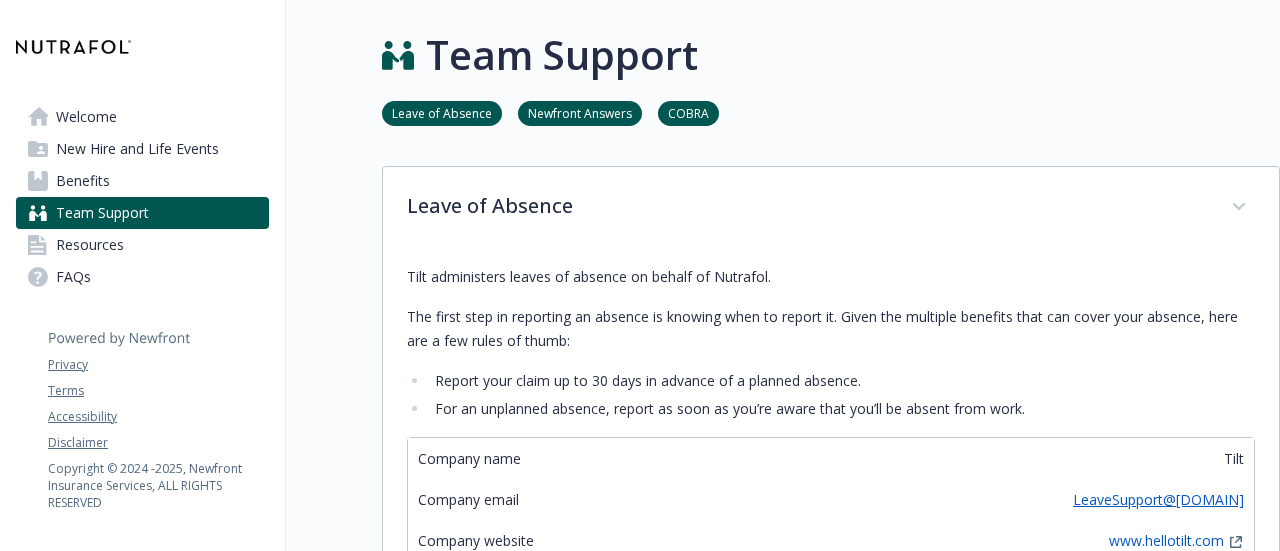 click on "New Hire and Life Events" at bounding box center (137, 149) 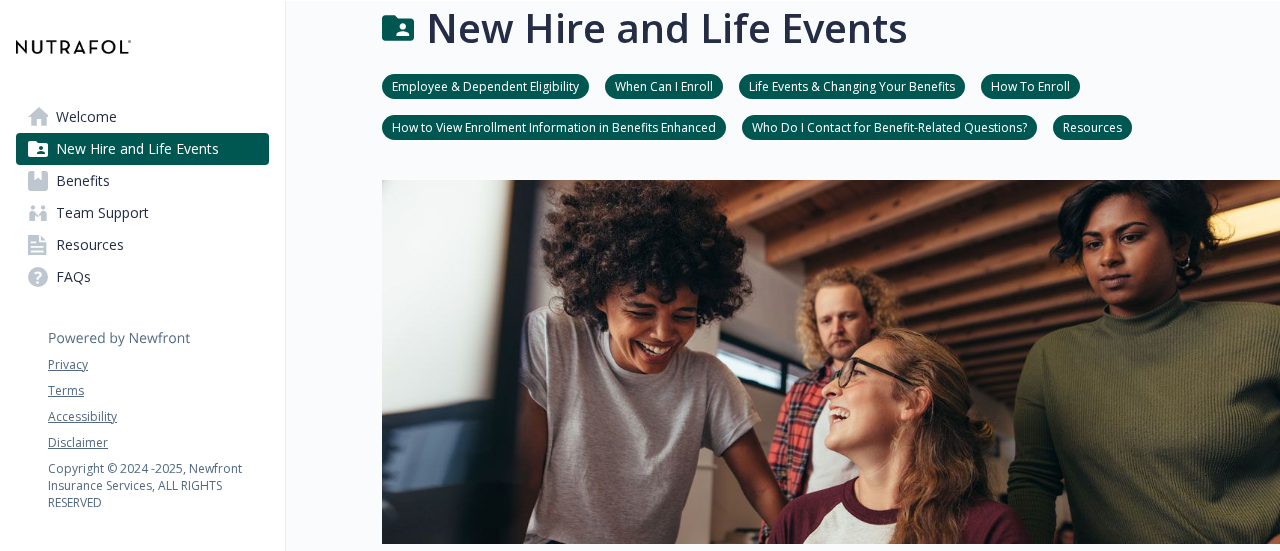 scroll, scrollTop: 28, scrollLeft: 15, axis: both 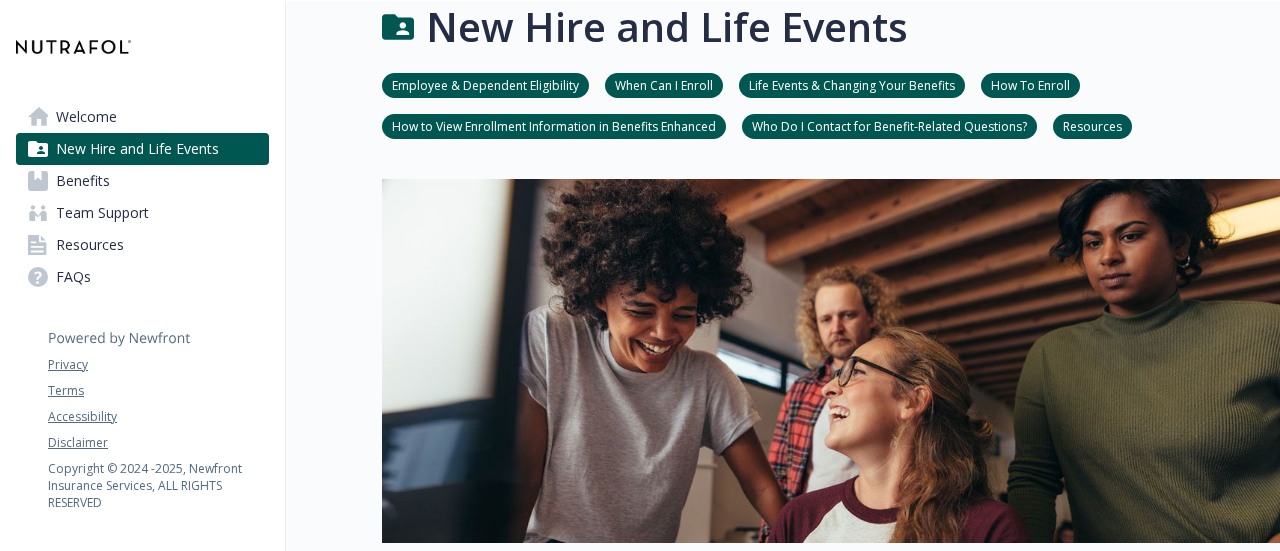 click on "Employee & Dependent Eligibility" at bounding box center (485, 84) 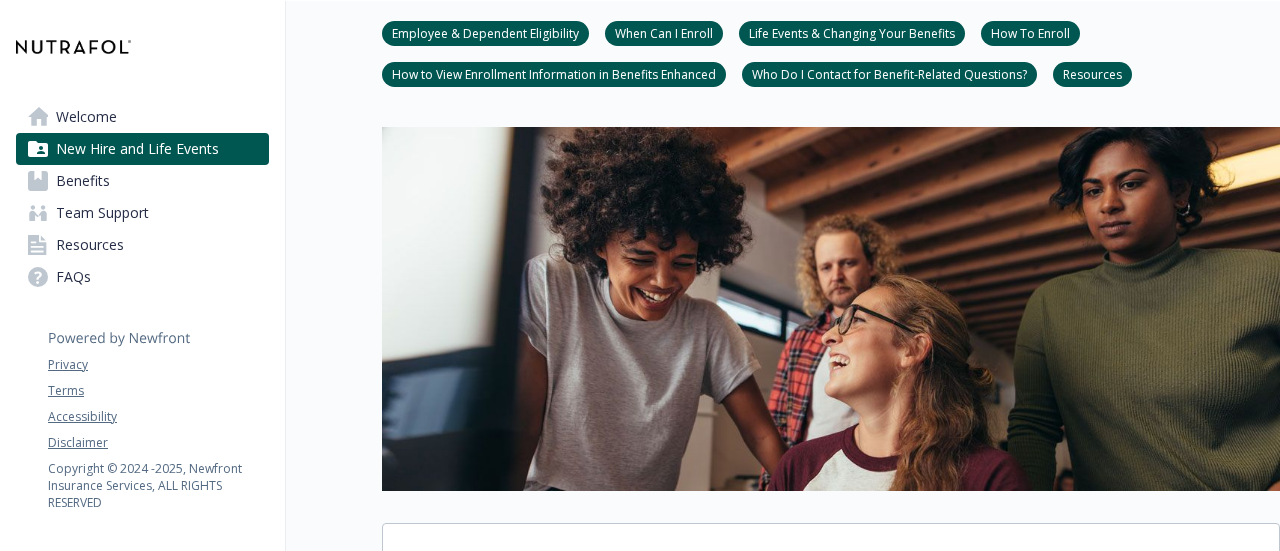 scroll, scrollTop: 0, scrollLeft: 15, axis: horizontal 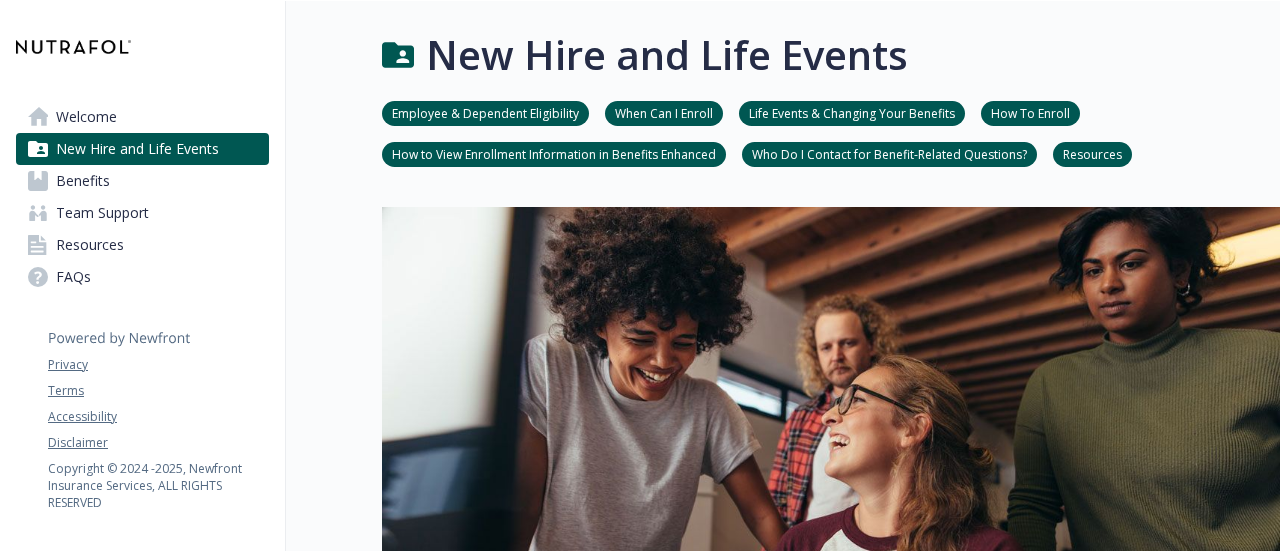 click on "Benefits" at bounding box center [83, 181] 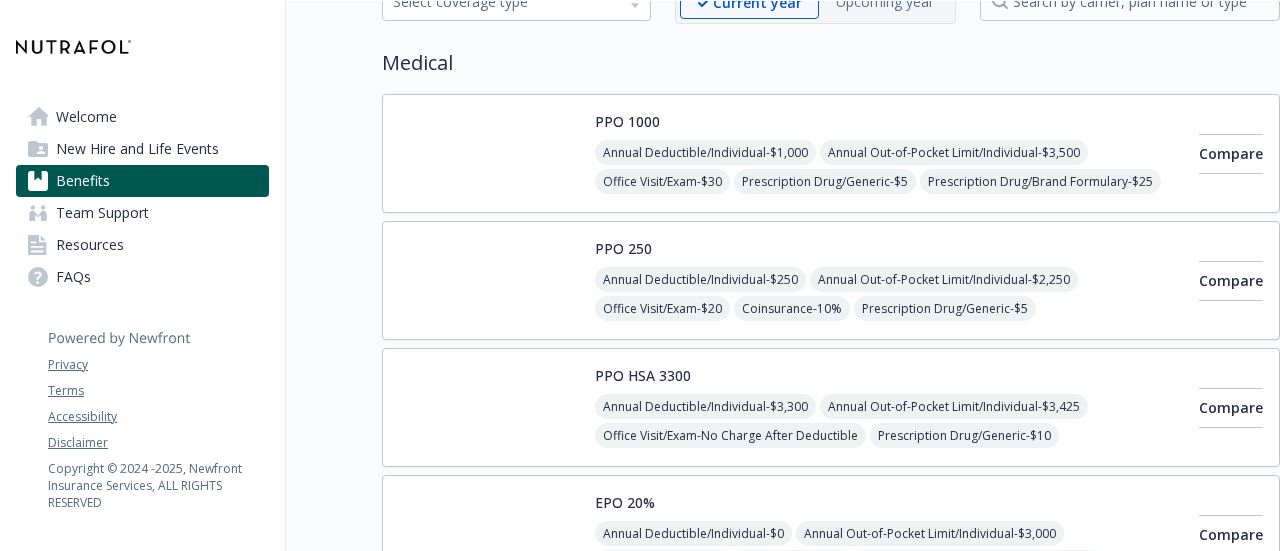 scroll, scrollTop: 121, scrollLeft: 0, axis: vertical 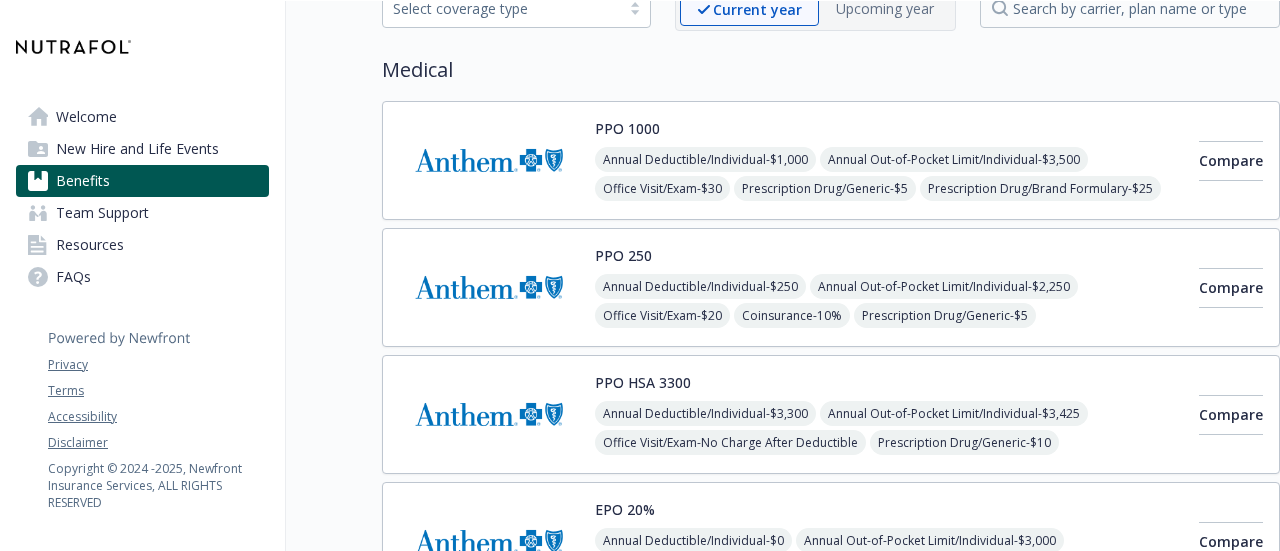 click at bounding box center [489, 160] 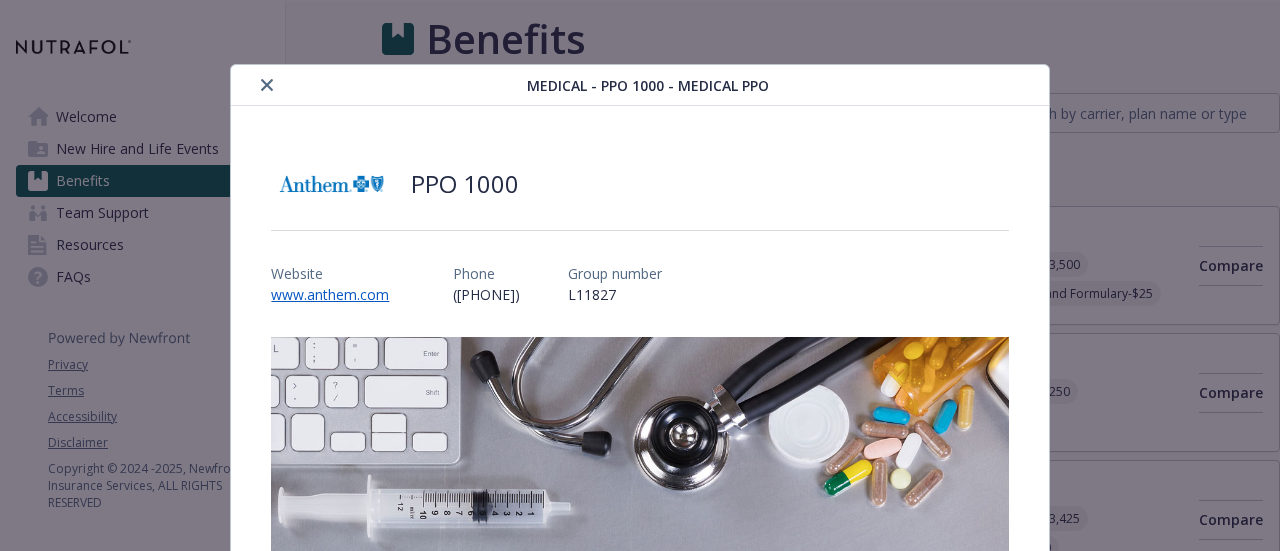 scroll, scrollTop: 121, scrollLeft: 0, axis: vertical 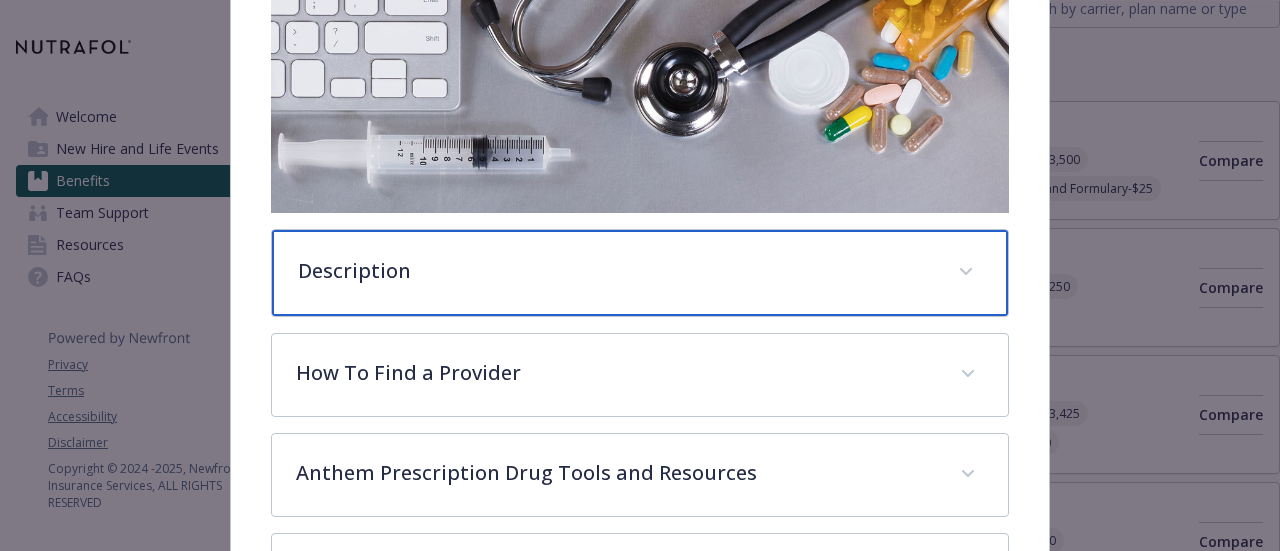 click on "Description" at bounding box center (639, 273) 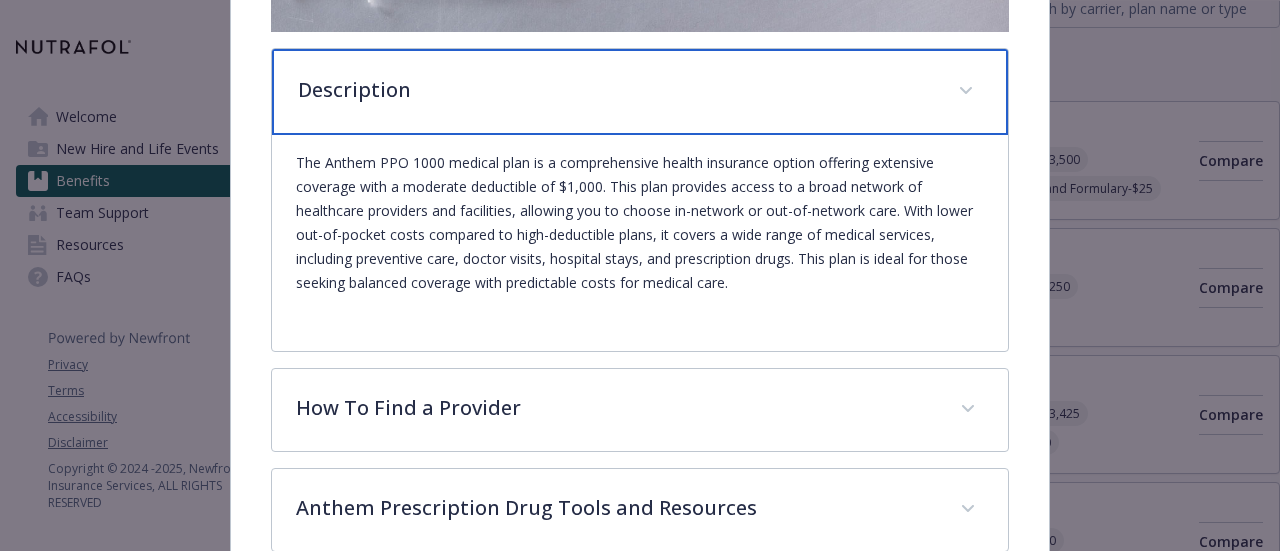 scroll, scrollTop: 536, scrollLeft: 0, axis: vertical 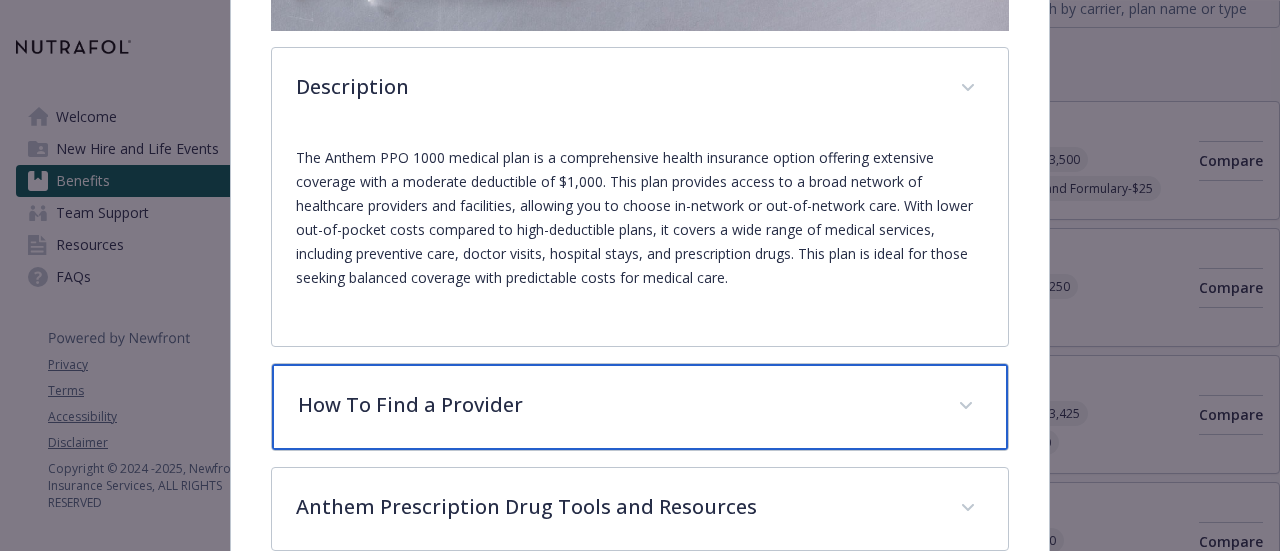 click on "How To Find a Provider" at bounding box center [615, 405] 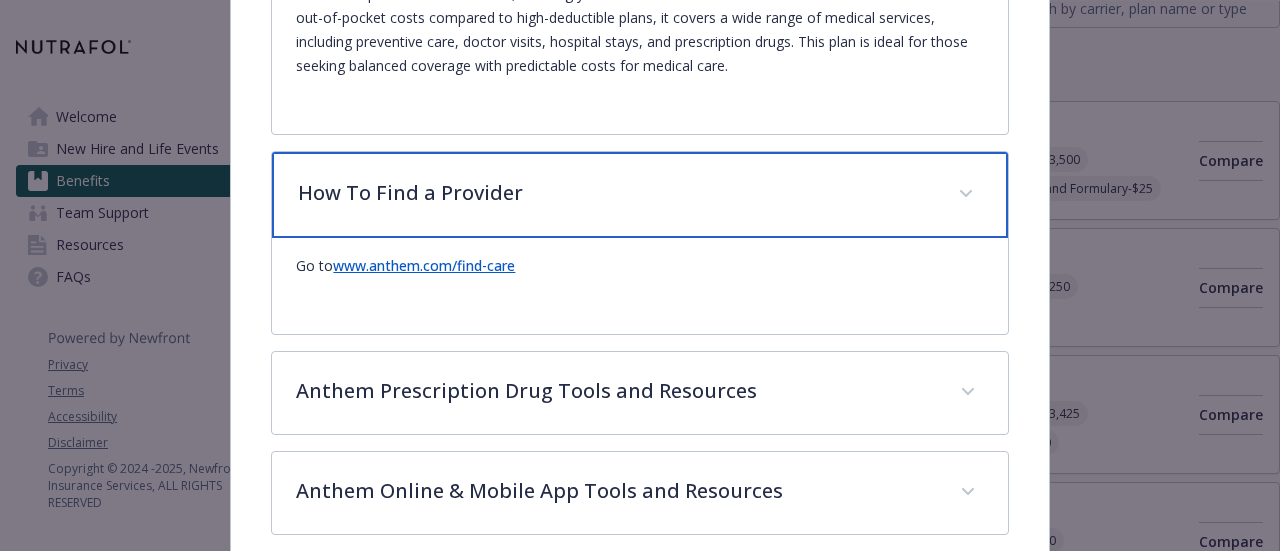 scroll, scrollTop: 749, scrollLeft: 0, axis: vertical 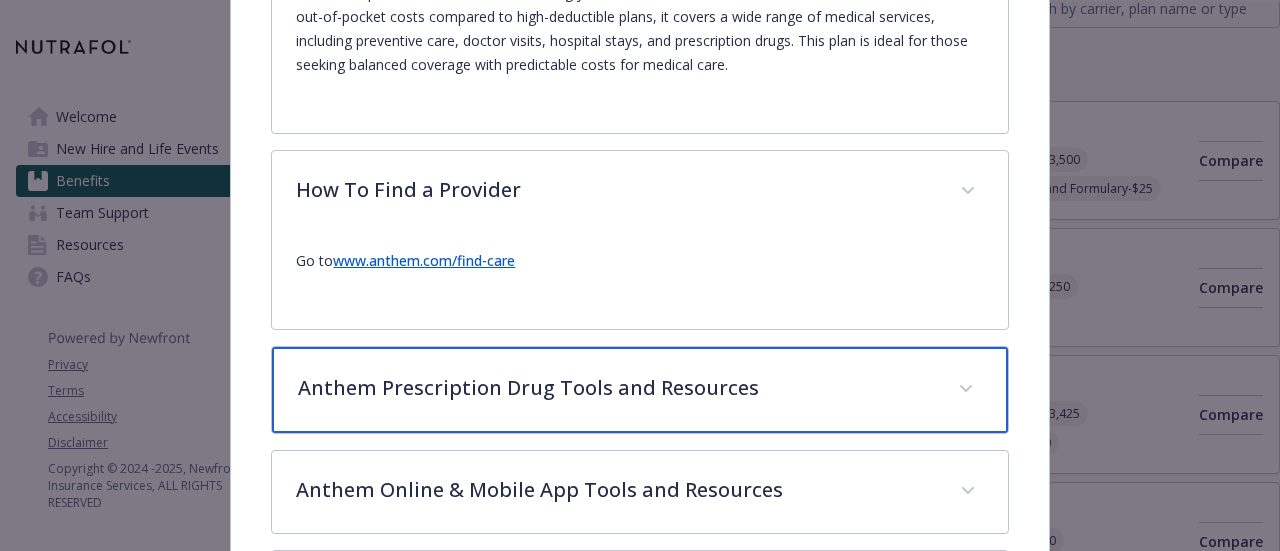 click on "Anthem Prescription Drug Tools and Resources" at bounding box center (615, 388) 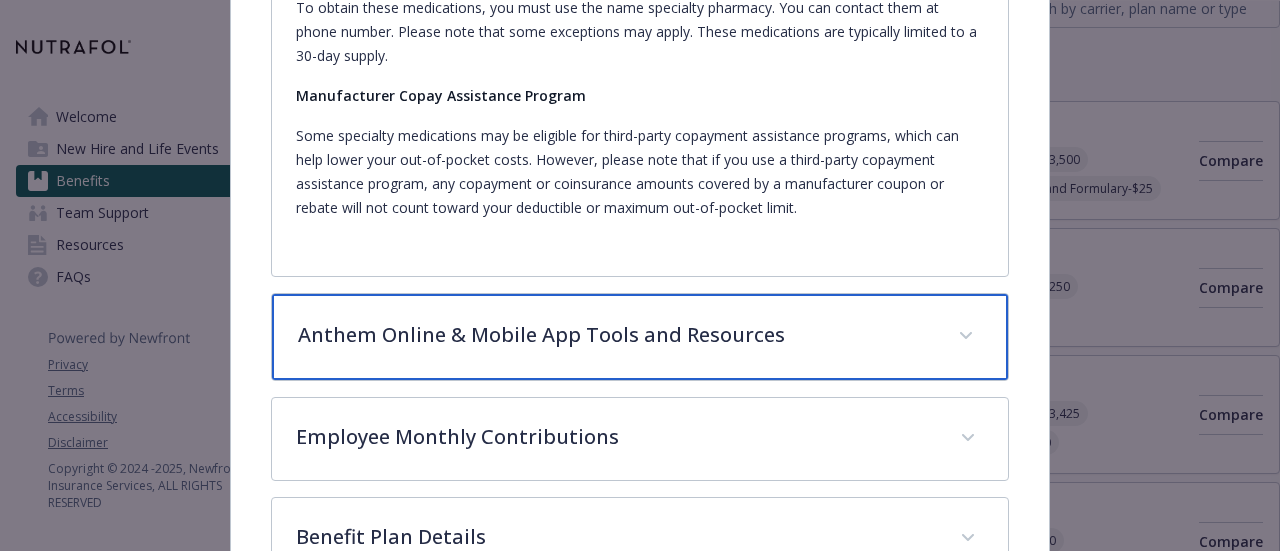click on "Anthem Online & Mobile App Tools and Resources" at bounding box center [639, 337] 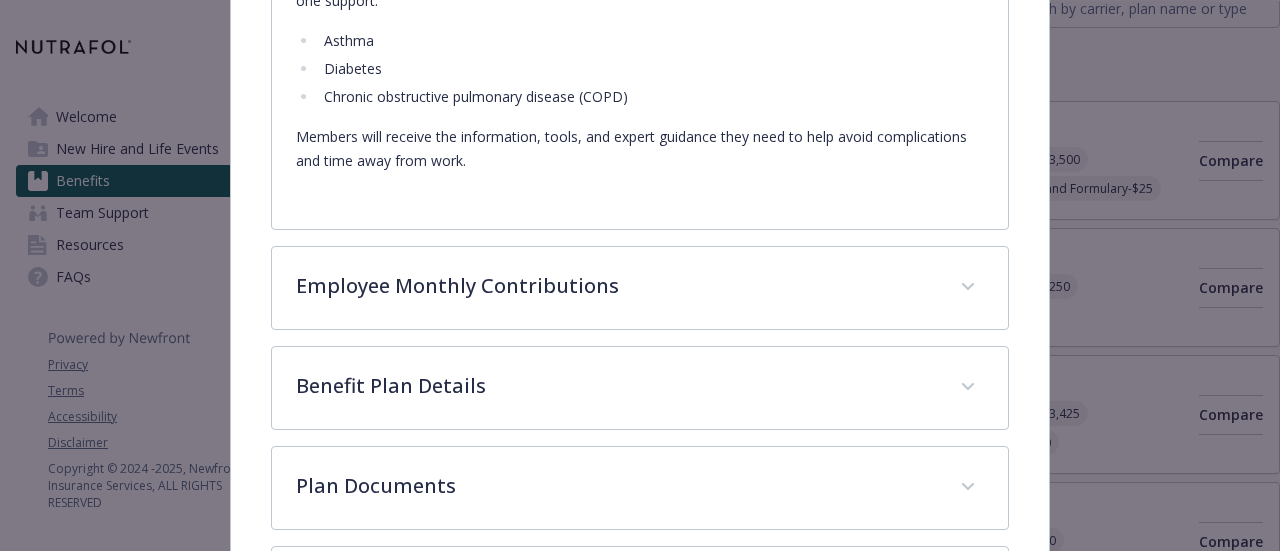 scroll, scrollTop: 3354, scrollLeft: 0, axis: vertical 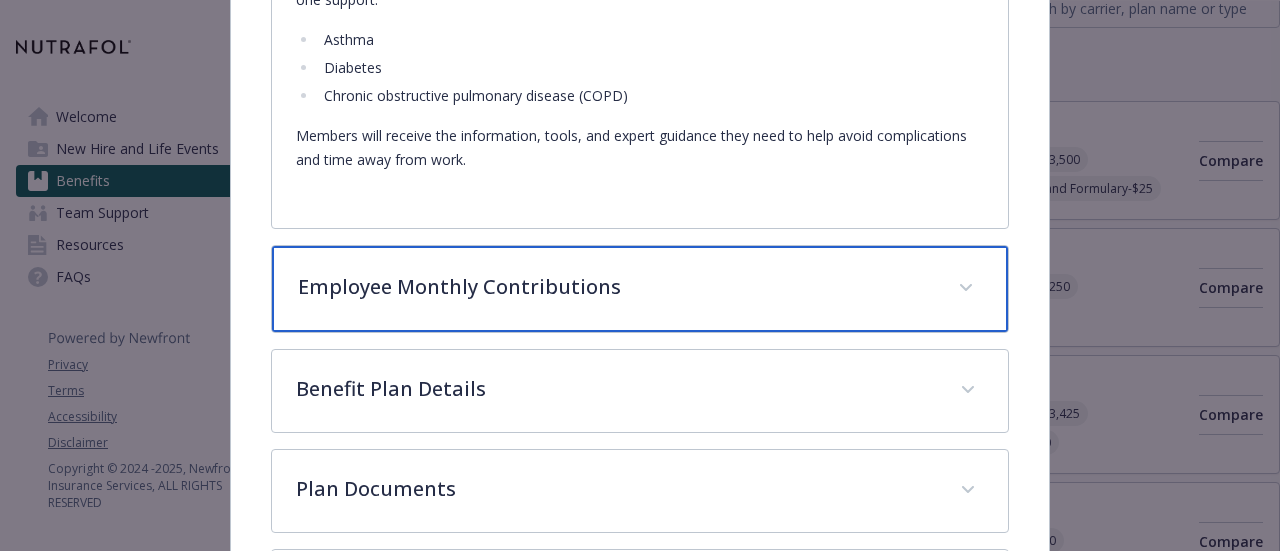click on "Employee Monthly Contributions" at bounding box center [615, 287] 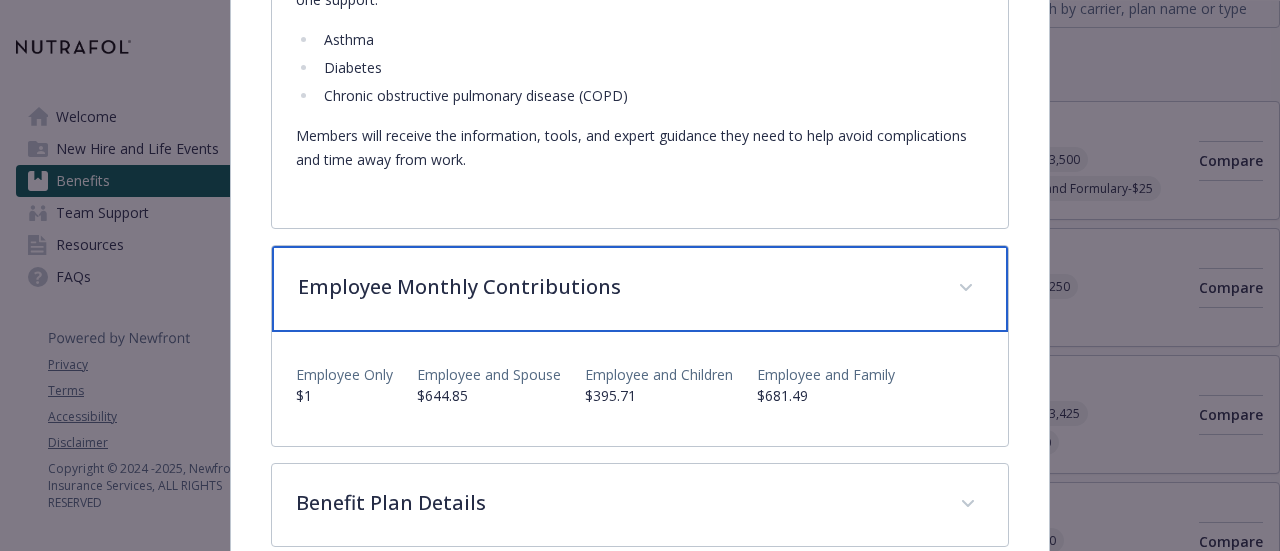 scroll, scrollTop: 3649, scrollLeft: 0, axis: vertical 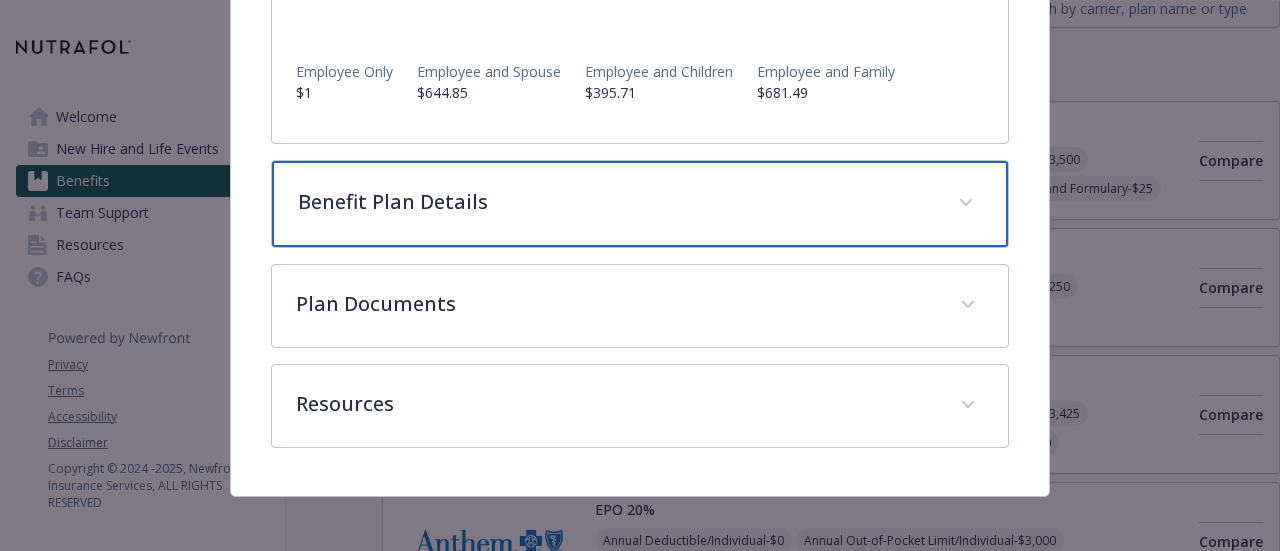 click on "Benefit Plan Details" at bounding box center [639, 204] 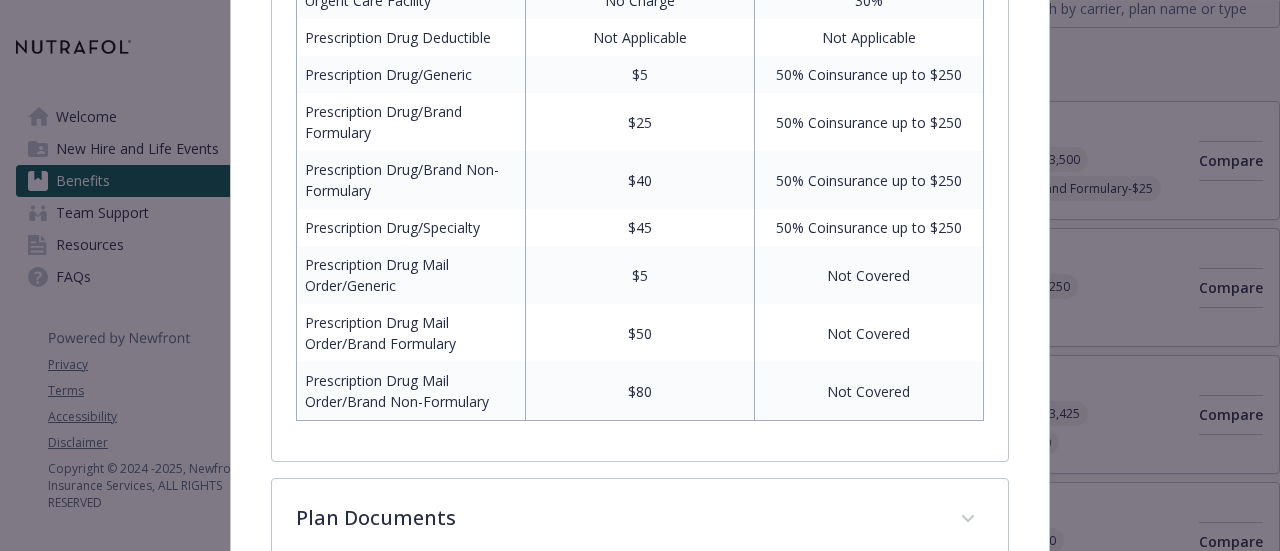 scroll, scrollTop: 4736, scrollLeft: 0, axis: vertical 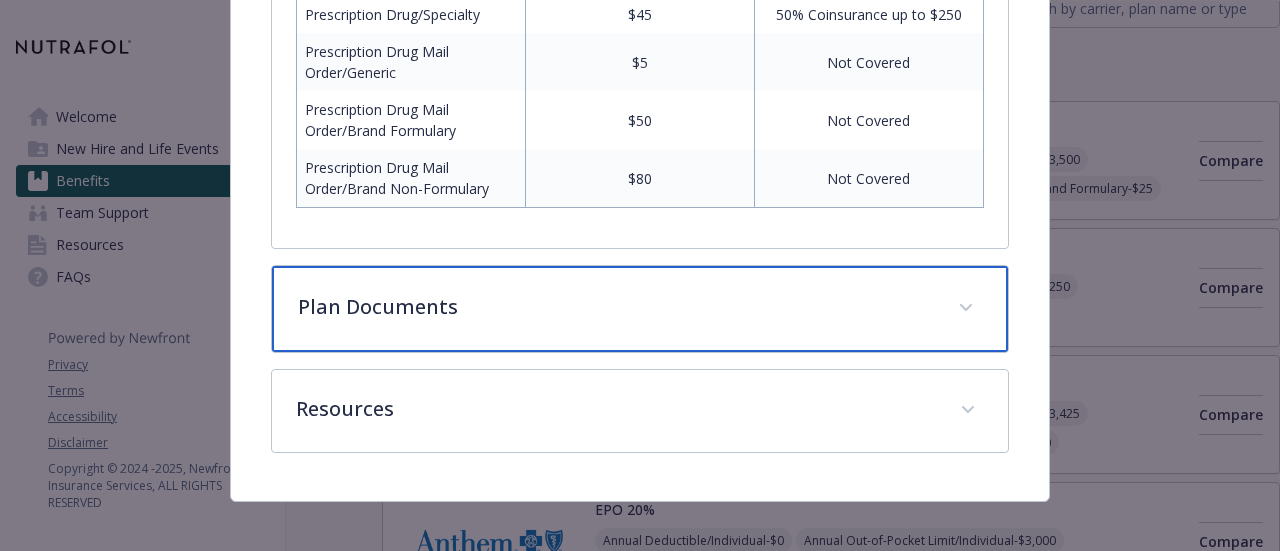 click on "Plan Documents" at bounding box center [615, 307] 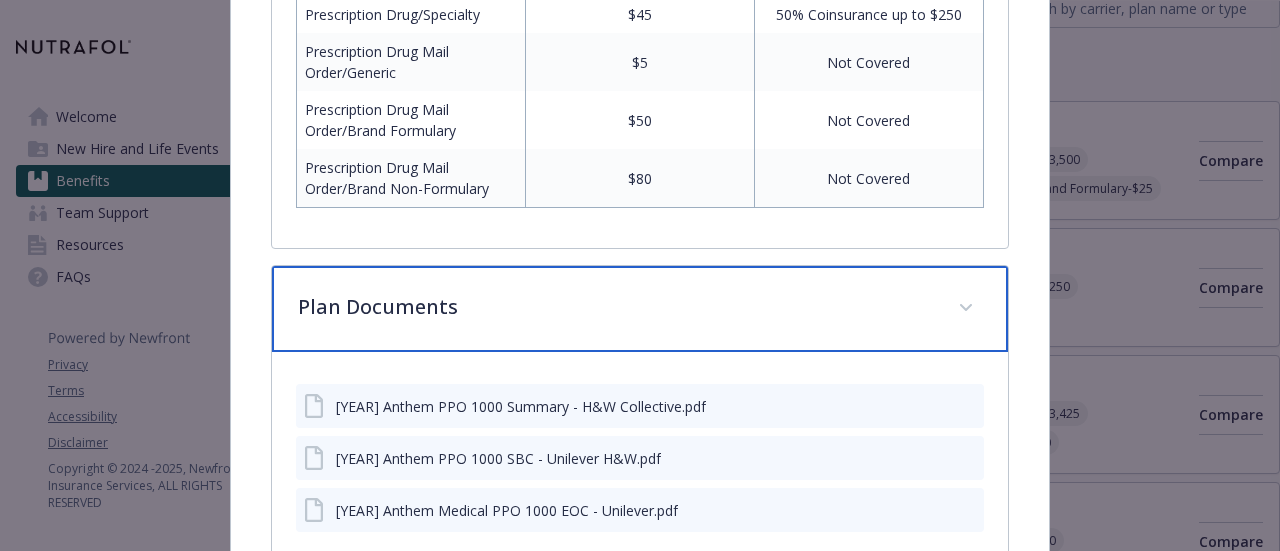 scroll, scrollTop: 4956, scrollLeft: 0, axis: vertical 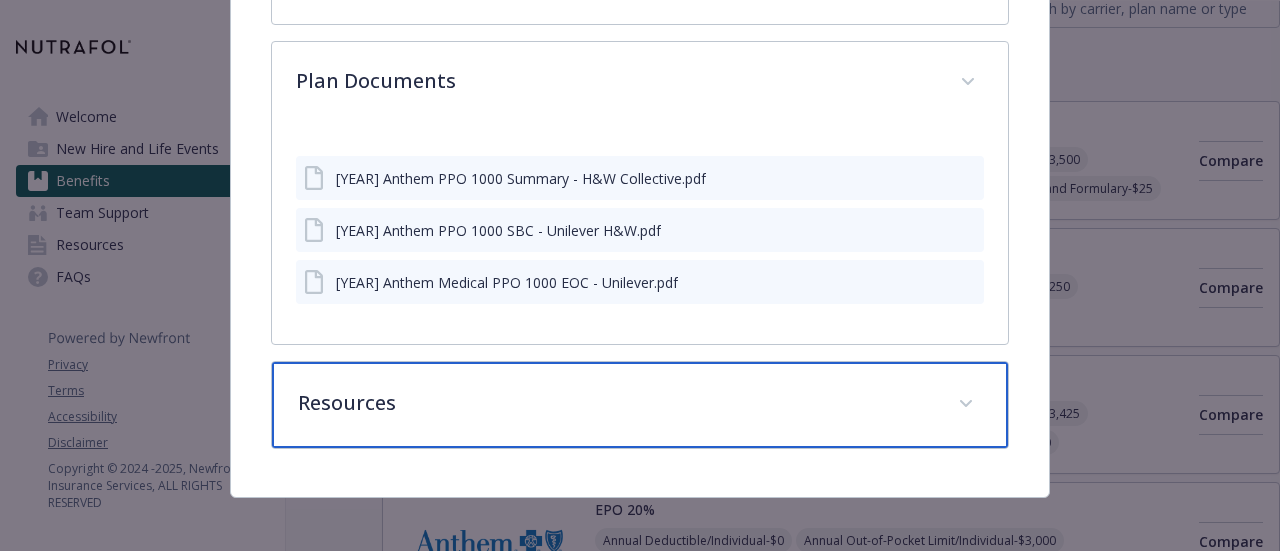 click on "Resources" at bounding box center (615, 403) 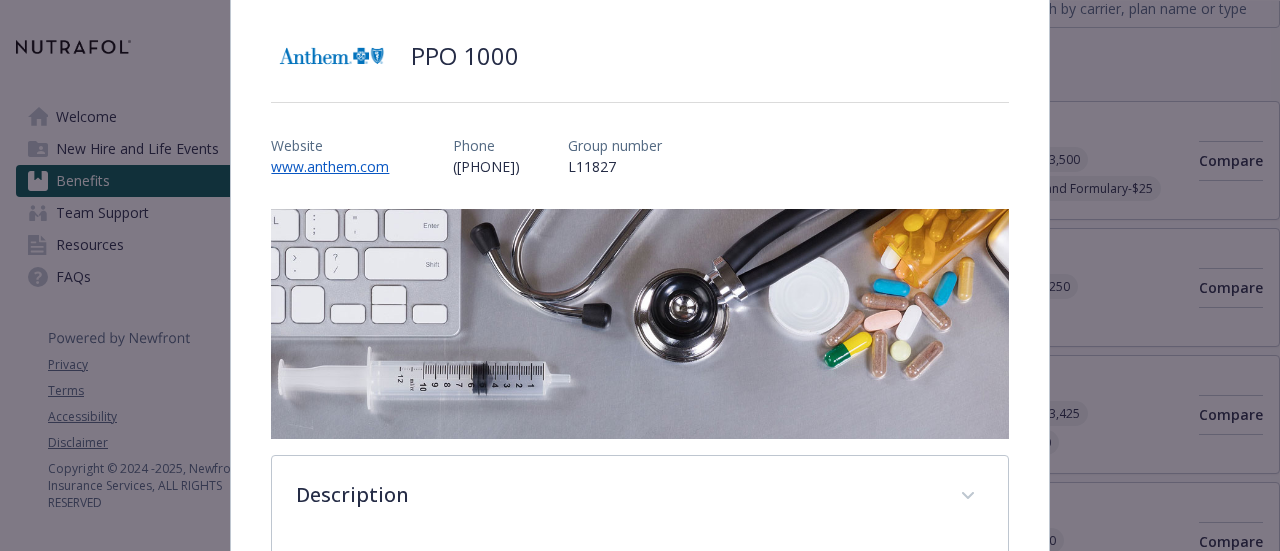 scroll, scrollTop: 0, scrollLeft: 0, axis: both 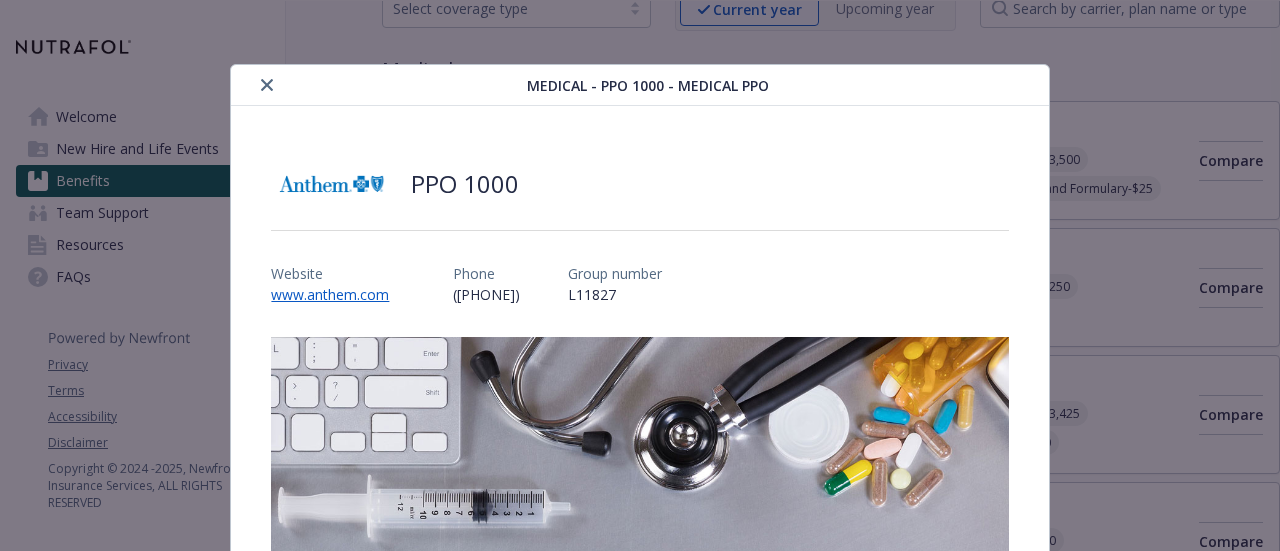 click 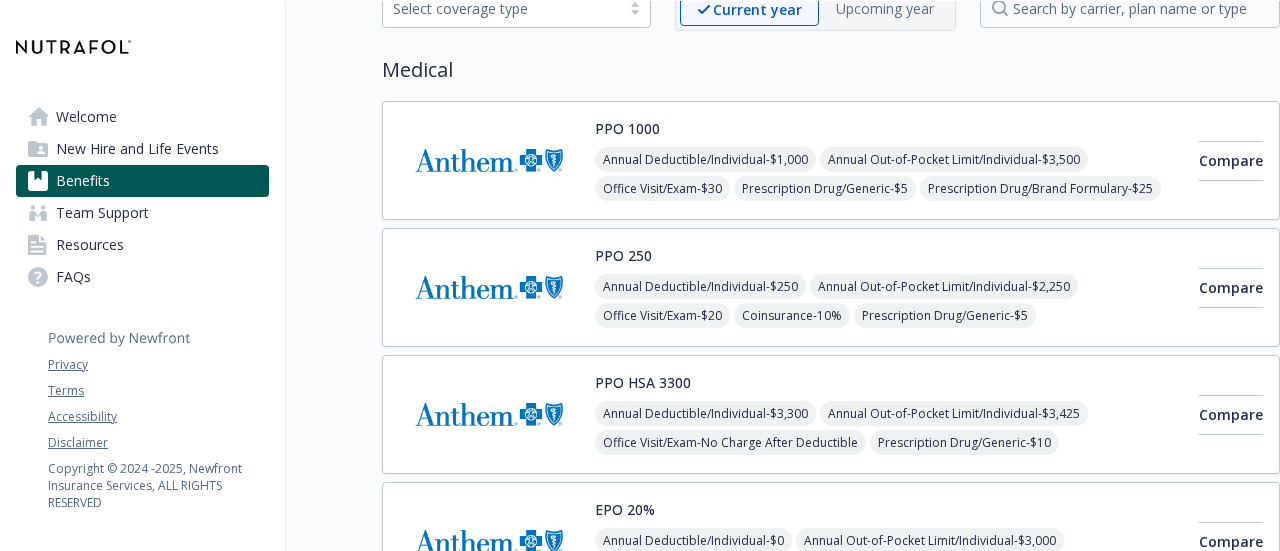 click at bounding box center [489, 287] 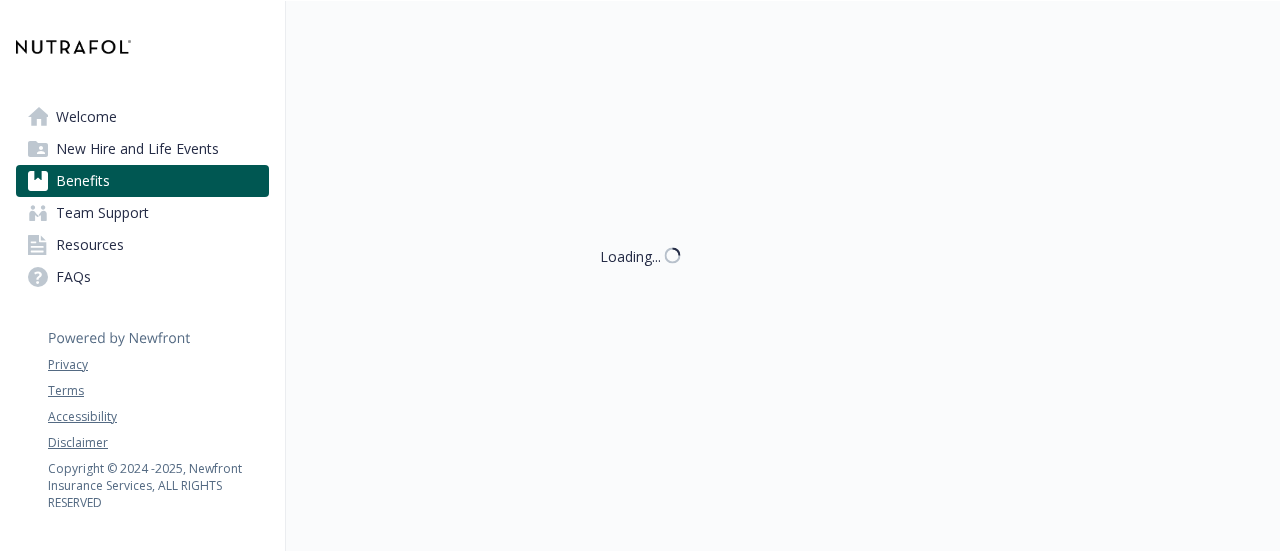 scroll, scrollTop: 121, scrollLeft: 0, axis: vertical 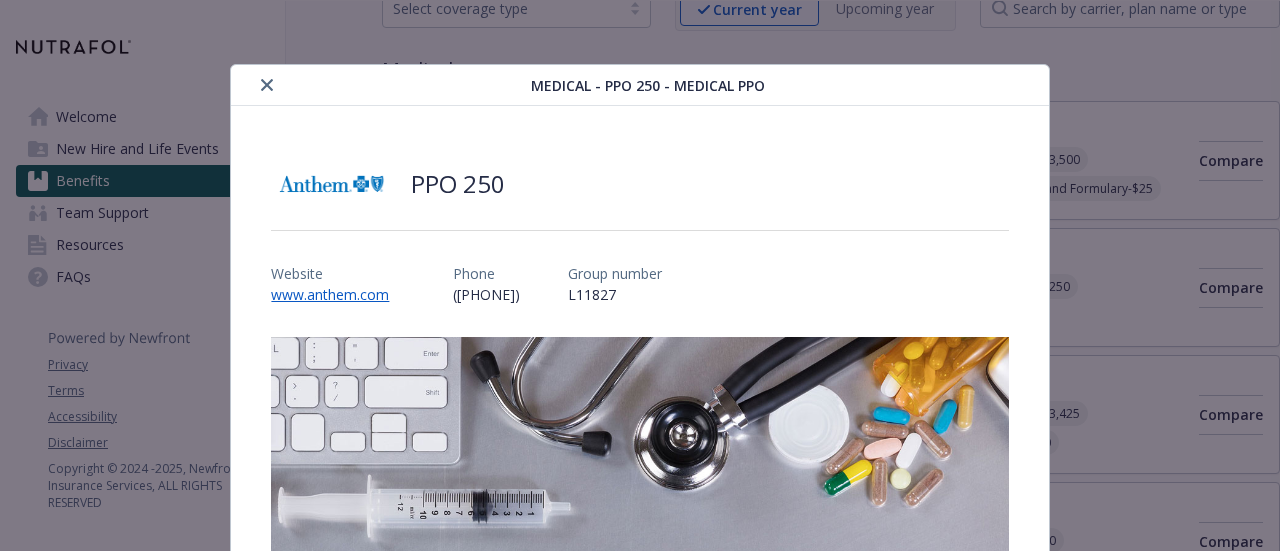 click at bounding box center [267, 85] 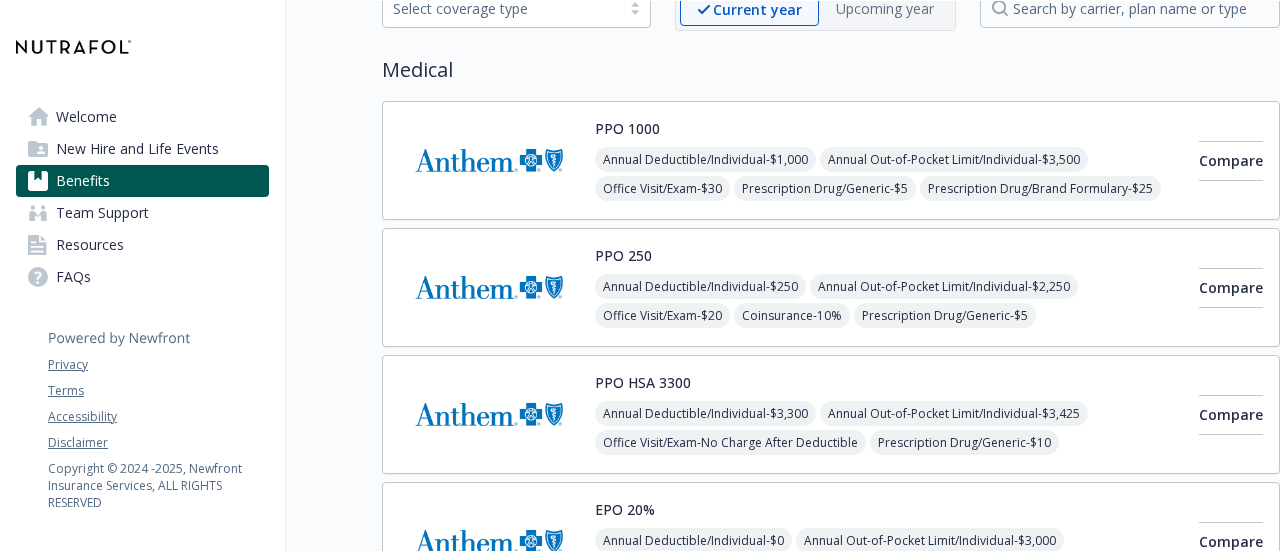 scroll, scrollTop: 121, scrollLeft: 15, axis: both 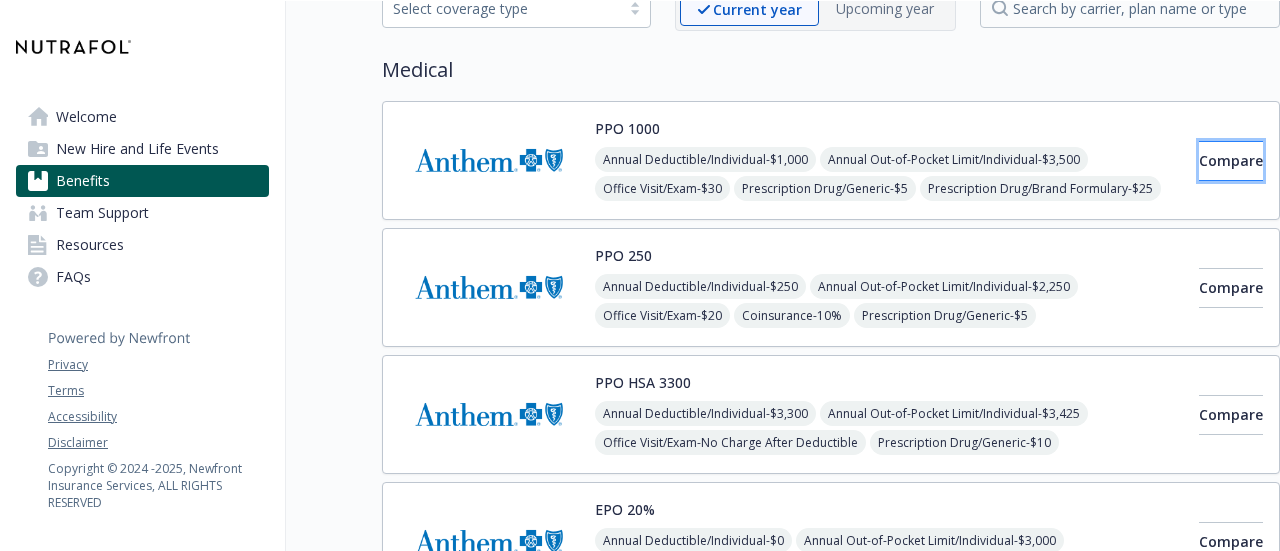 click on "Compare" at bounding box center (1231, 160) 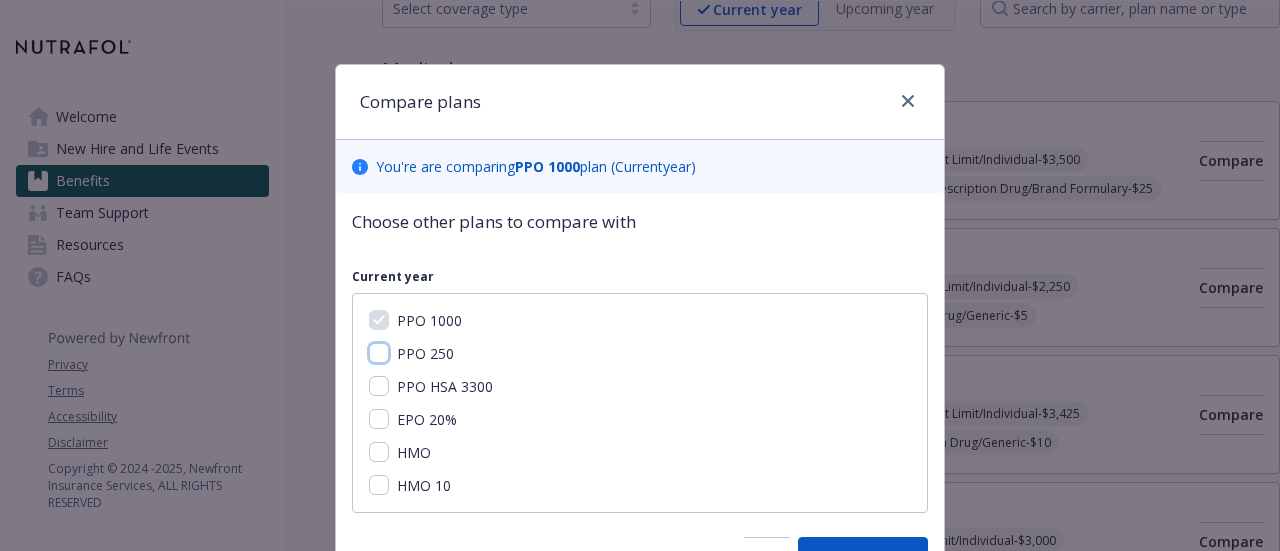 click on "PPO 250" at bounding box center (379, 353) 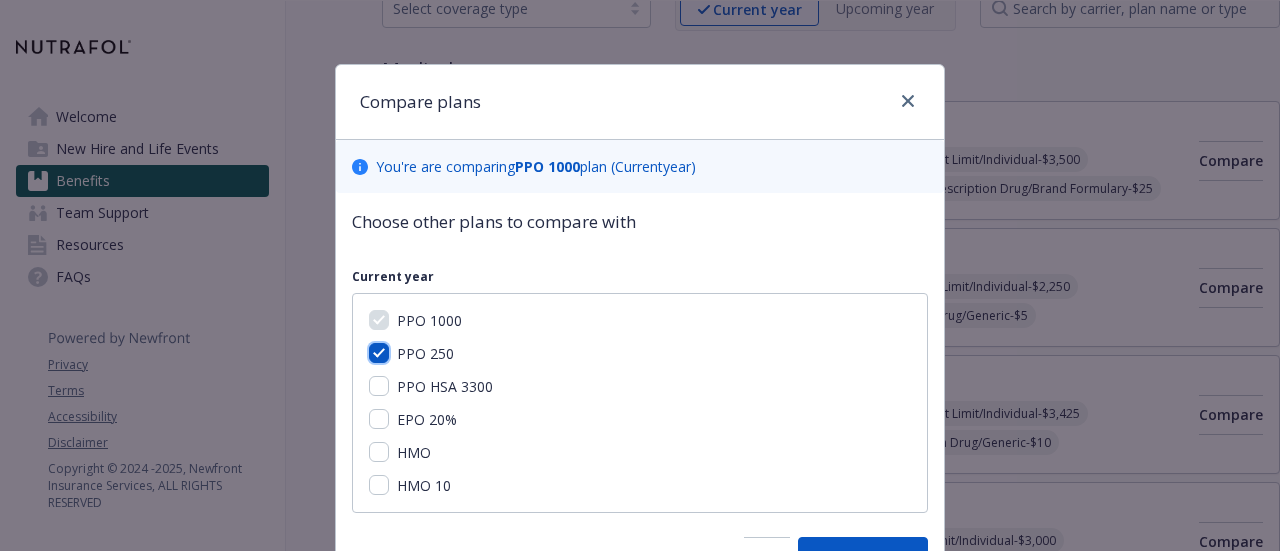 checkbox on "true" 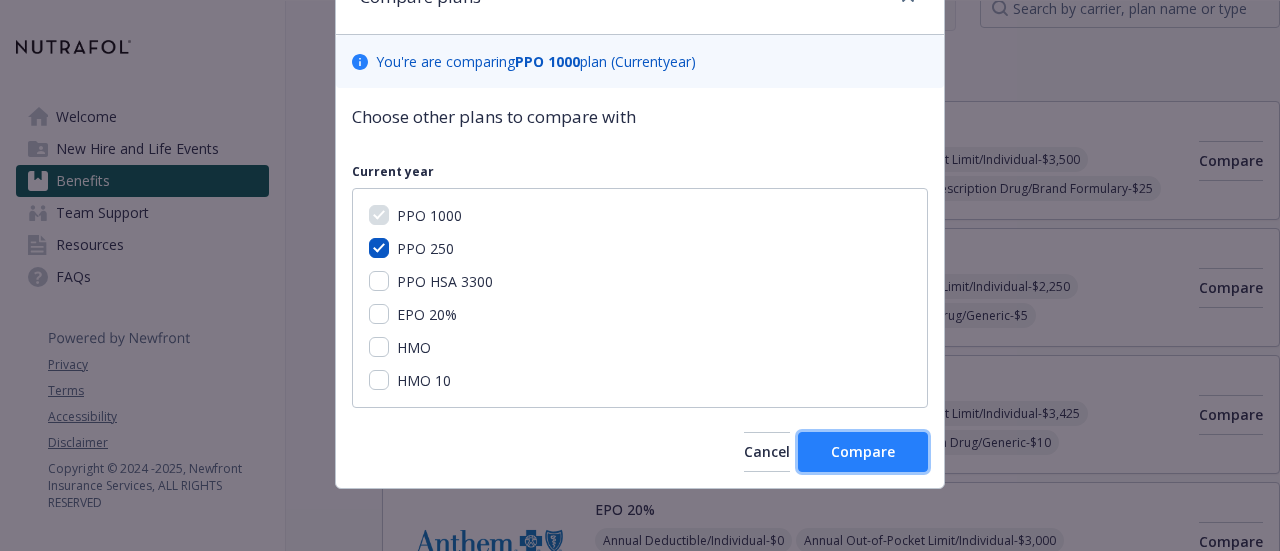 click on "Compare" at bounding box center (863, 452) 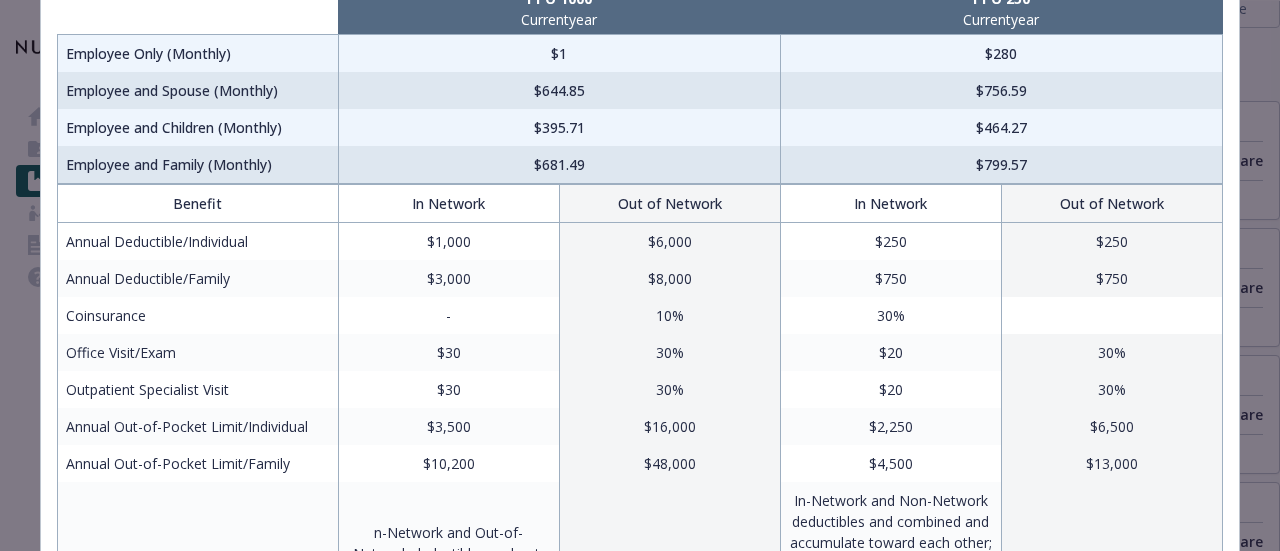scroll, scrollTop: 0, scrollLeft: 0, axis: both 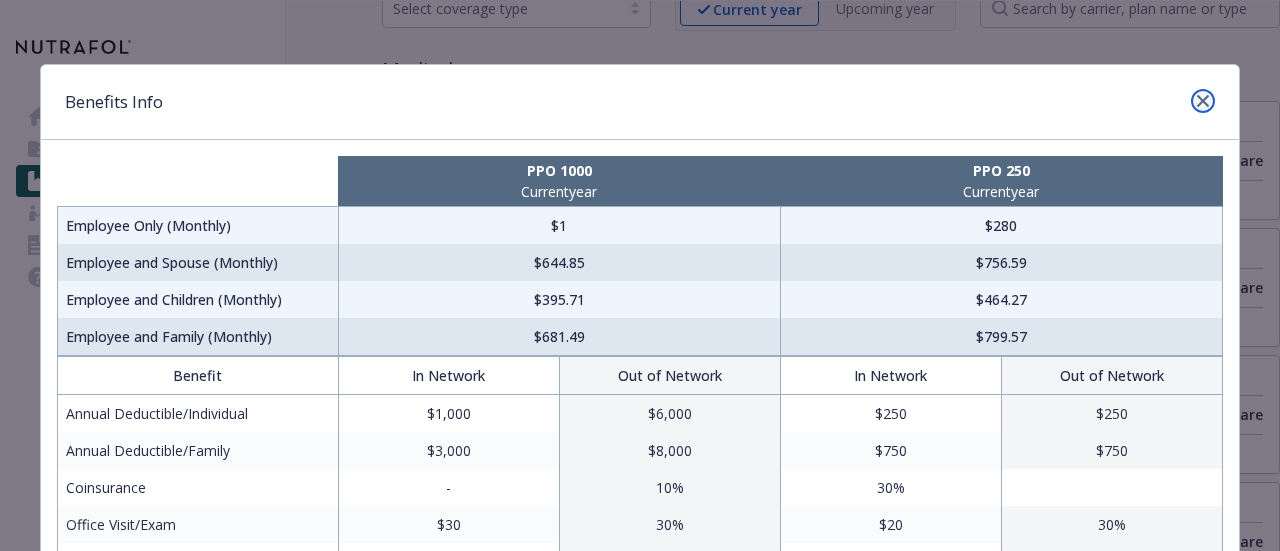 click 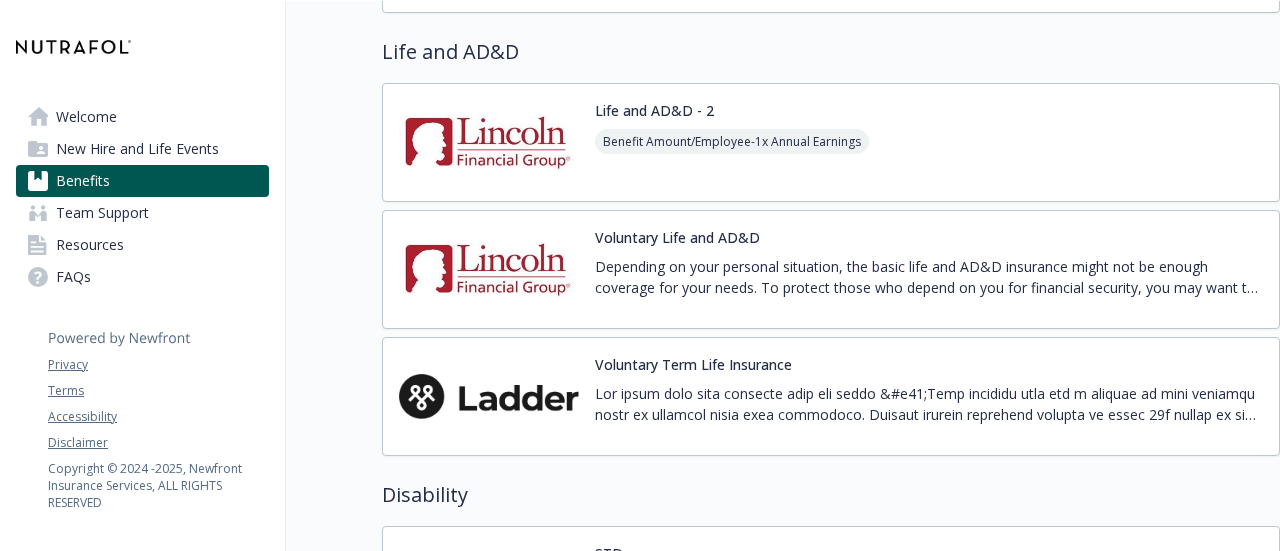 scroll, scrollTop: 1466, scrollLeft: 15, axis: both 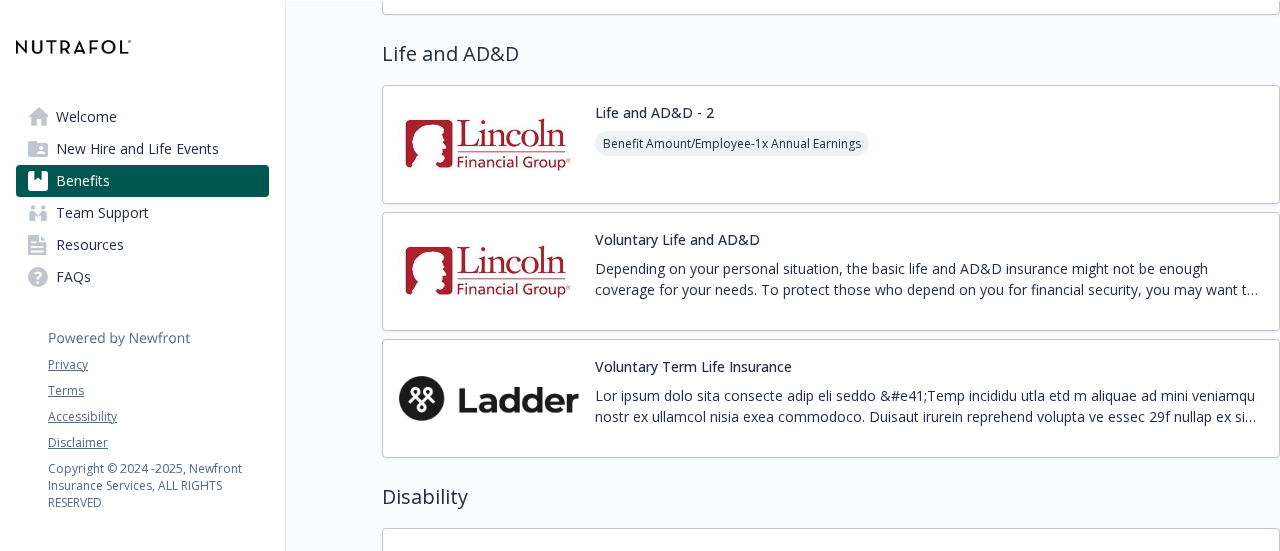 click at bounding box center (929, 406) 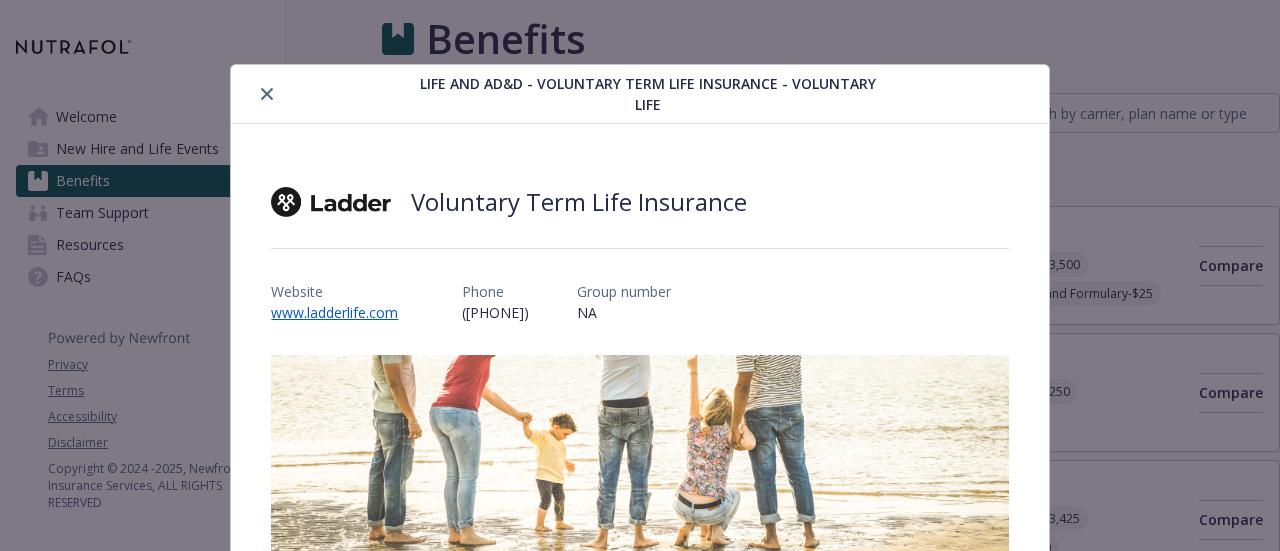 scroll, scrollTop: 1466, scrollLeft: 15, axis: both 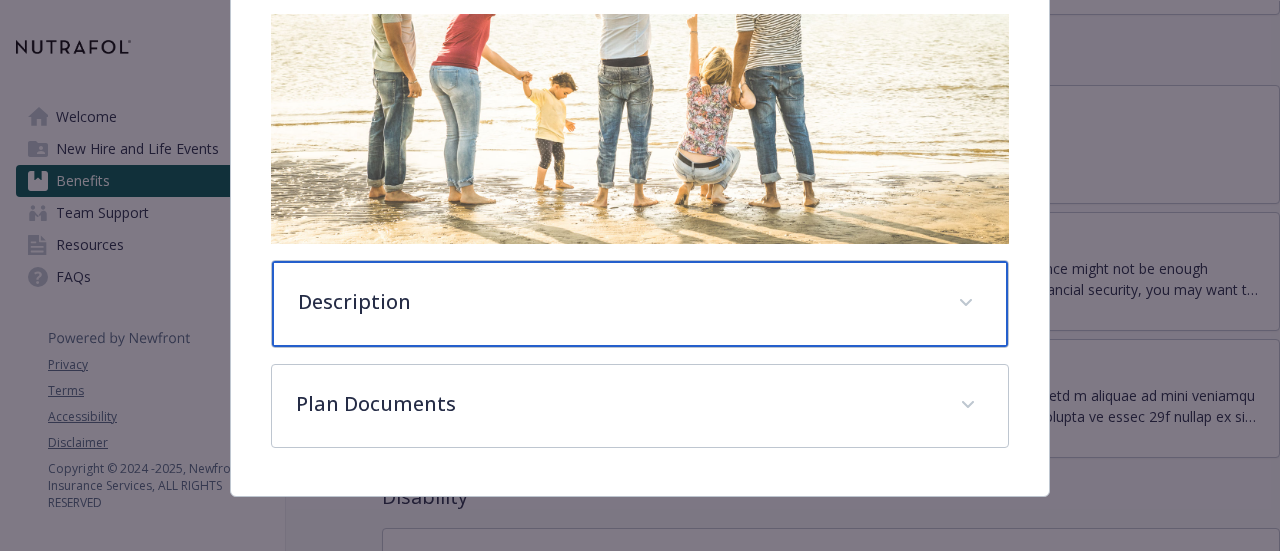 click on "Description" at bounding box center (639, 304) 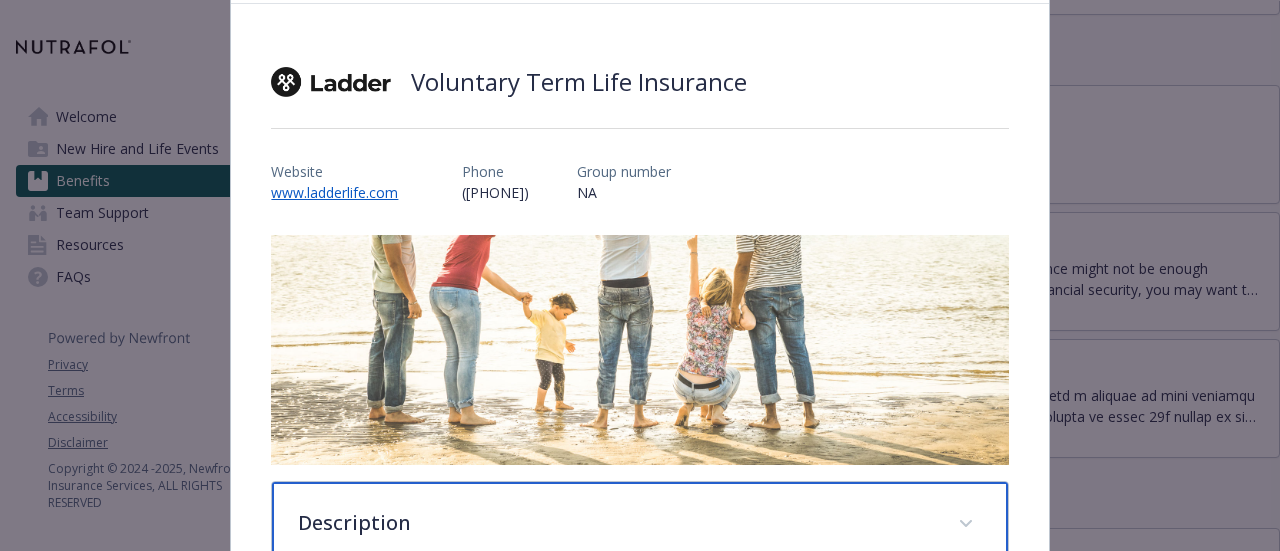 scroll, scrollTop: 0, scrollLeft: 0, axis: both 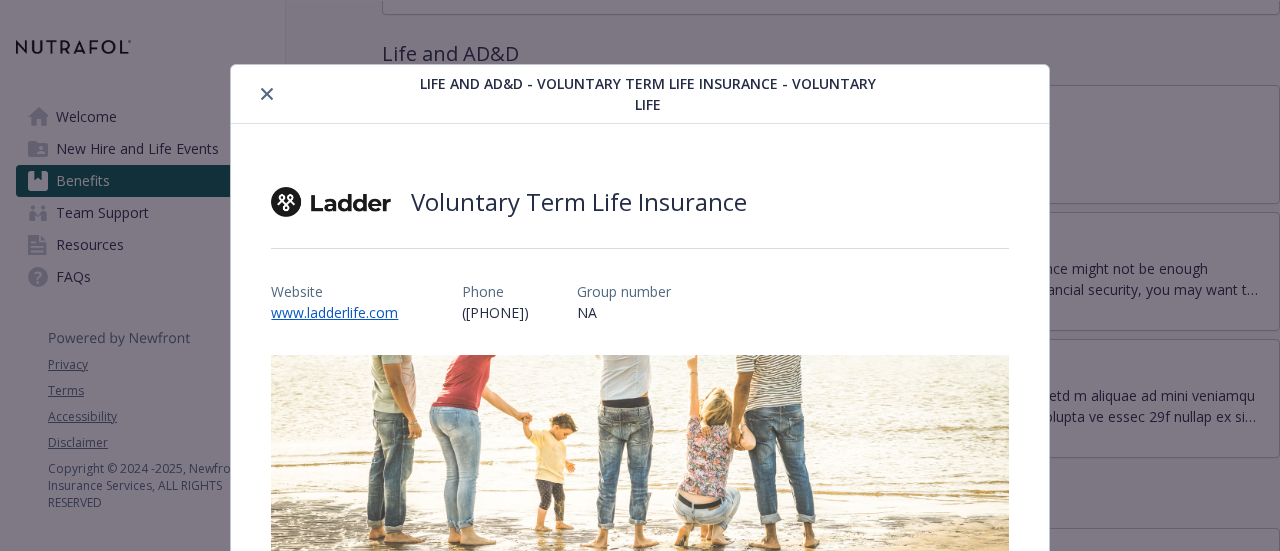 click 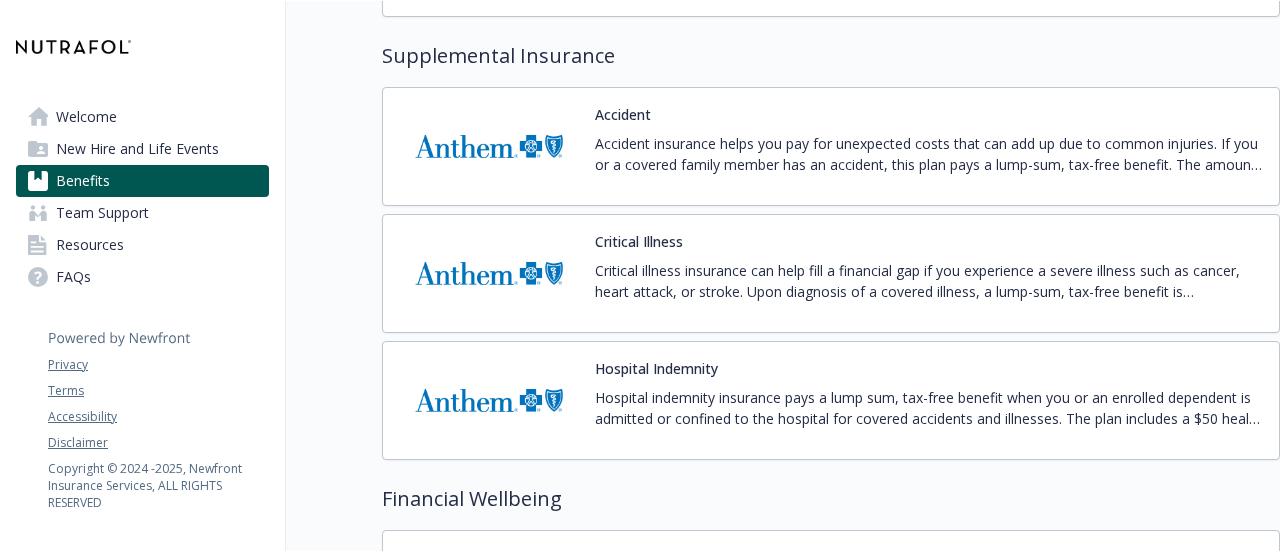 scroll, scrollTop: 2351, scrollLeft: 15, axis: both 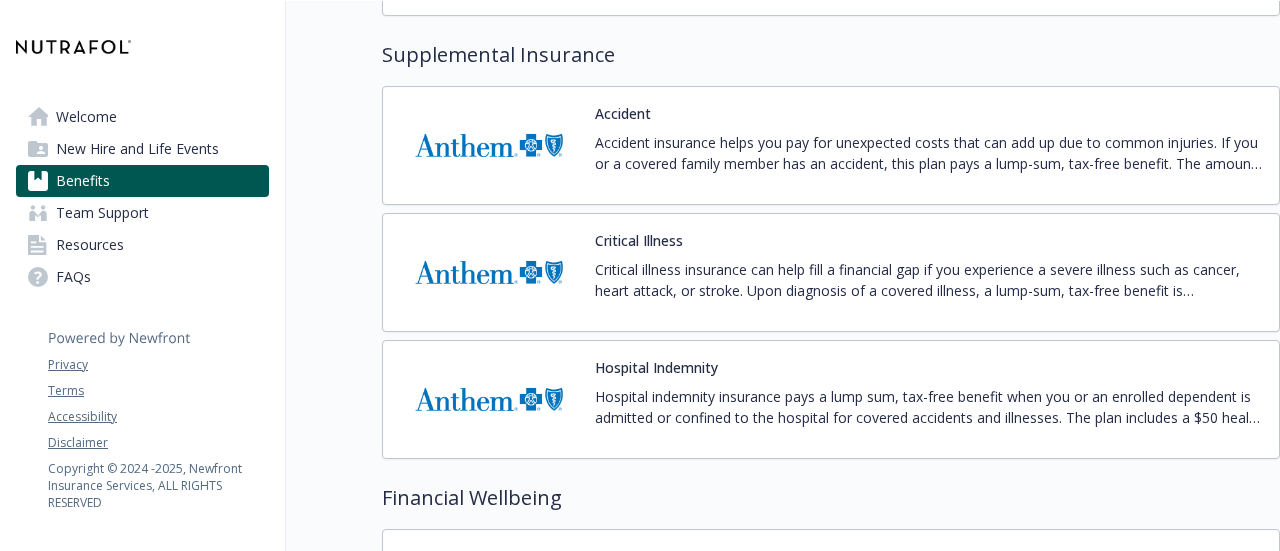 click on "Critical Illness" at bounding box center [639, 240] 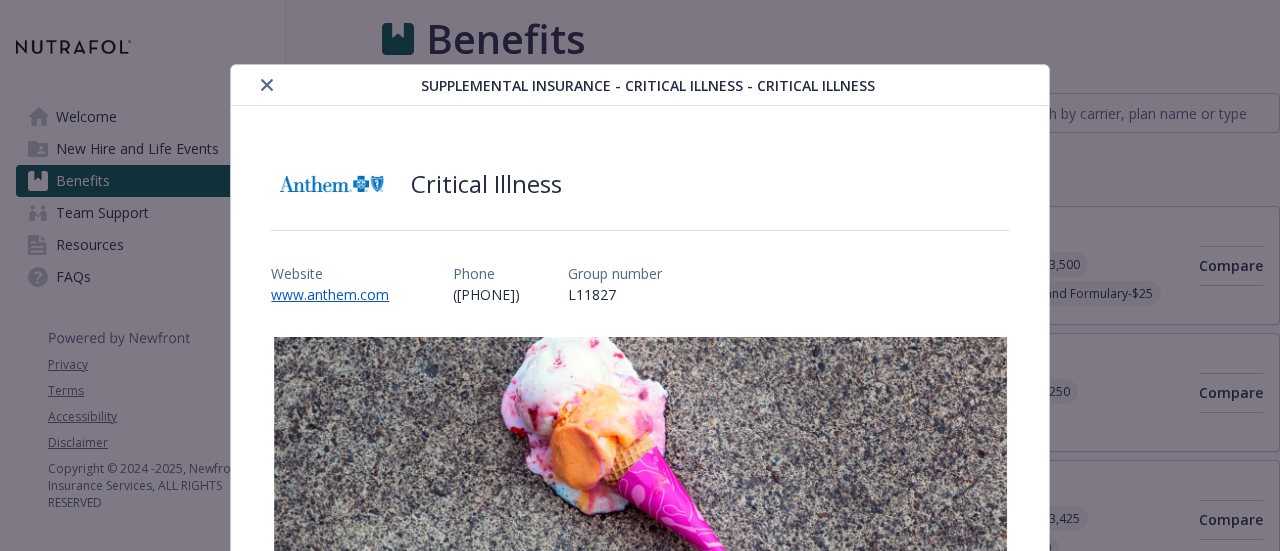 scroll, scrollTop: 2351, scrollLeft: 15, axis: both 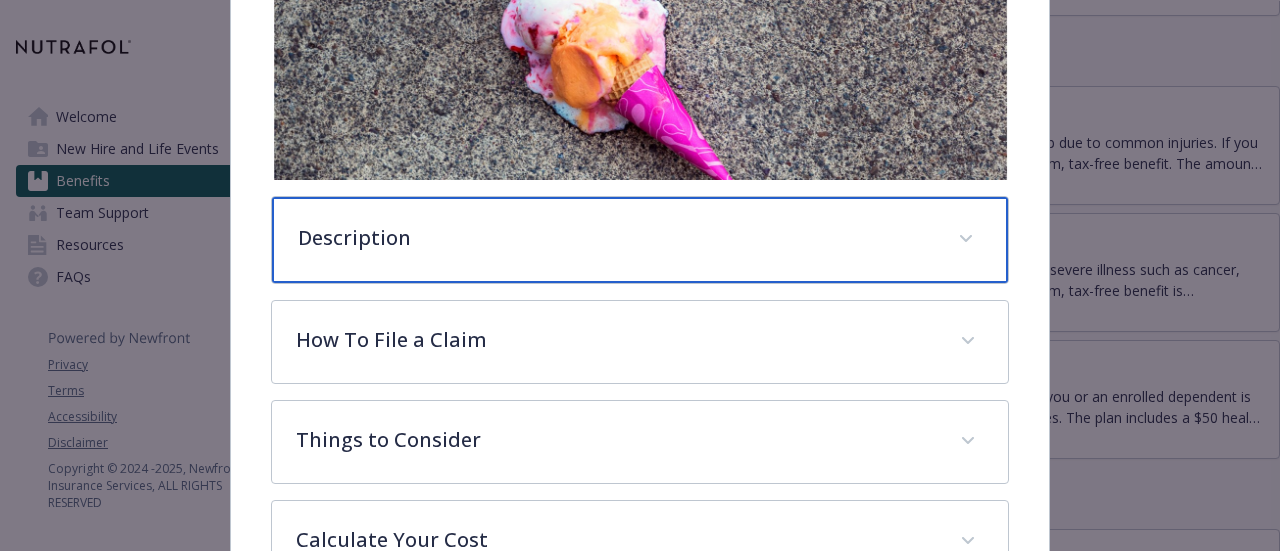 click on "Description" at bounding box center [639, 240] 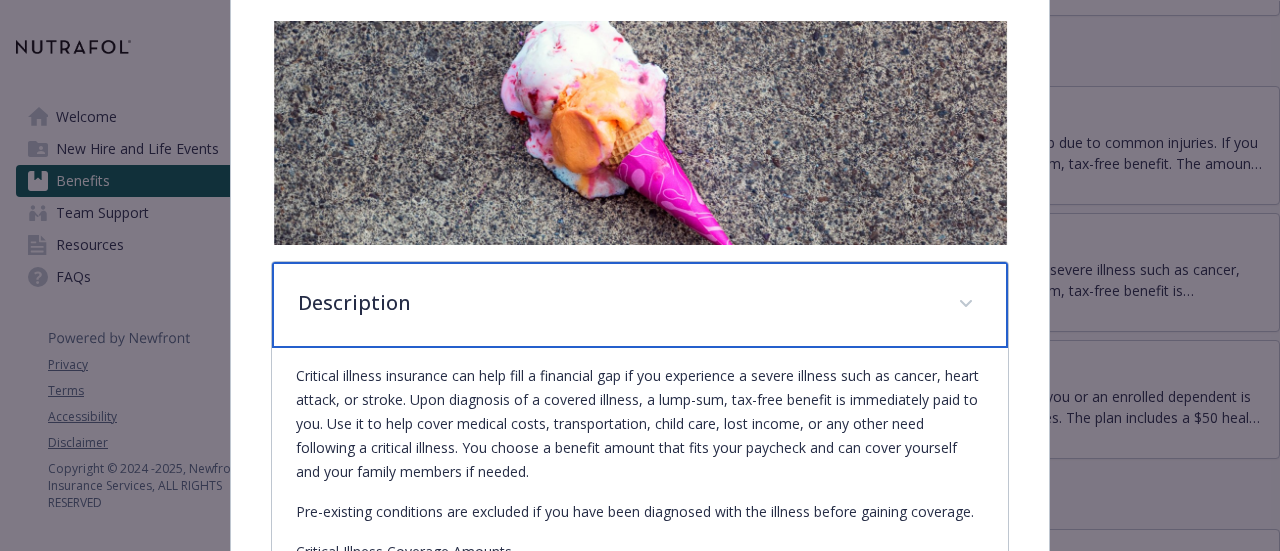 scroll, scrollTop: 0, scrollLeft: 0, axis: both 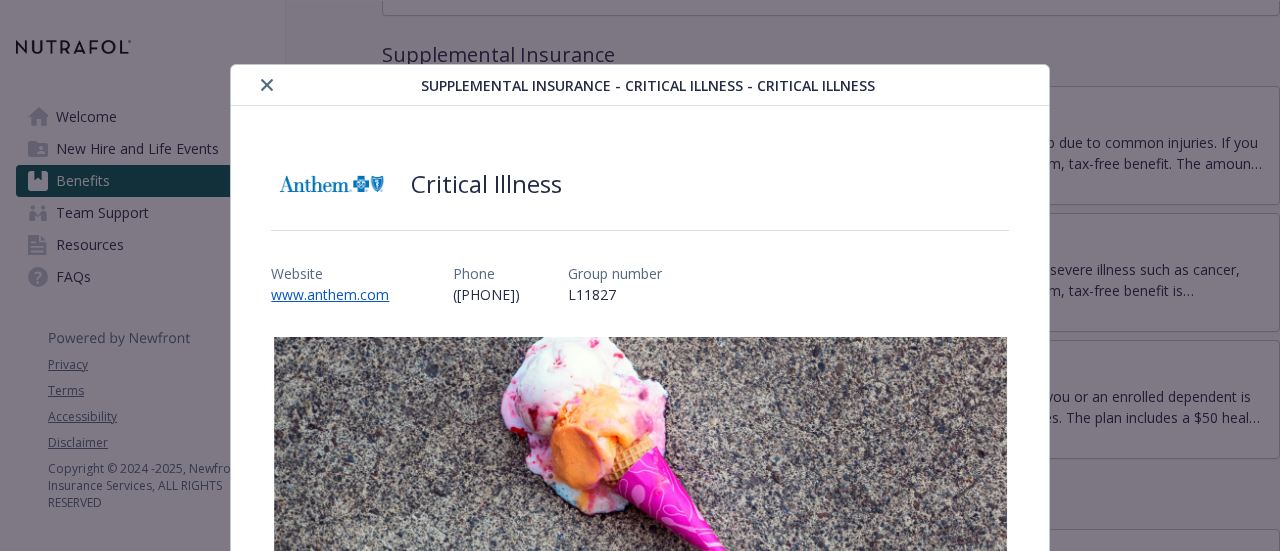 click 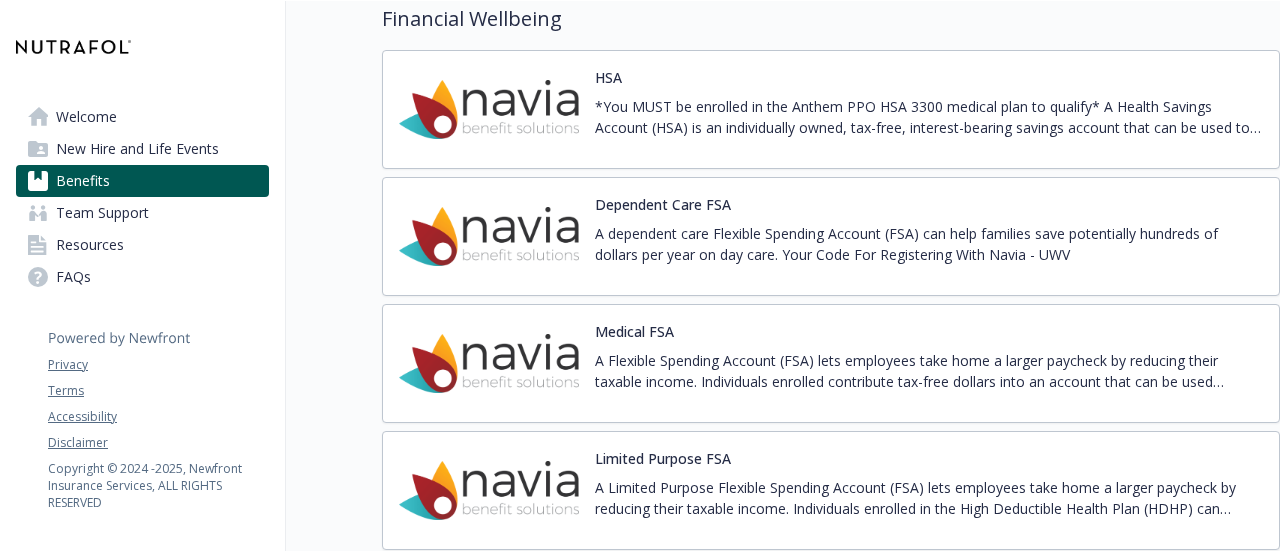 scroll, scrollTop: 2822, scrollLeft: 15, axis: both 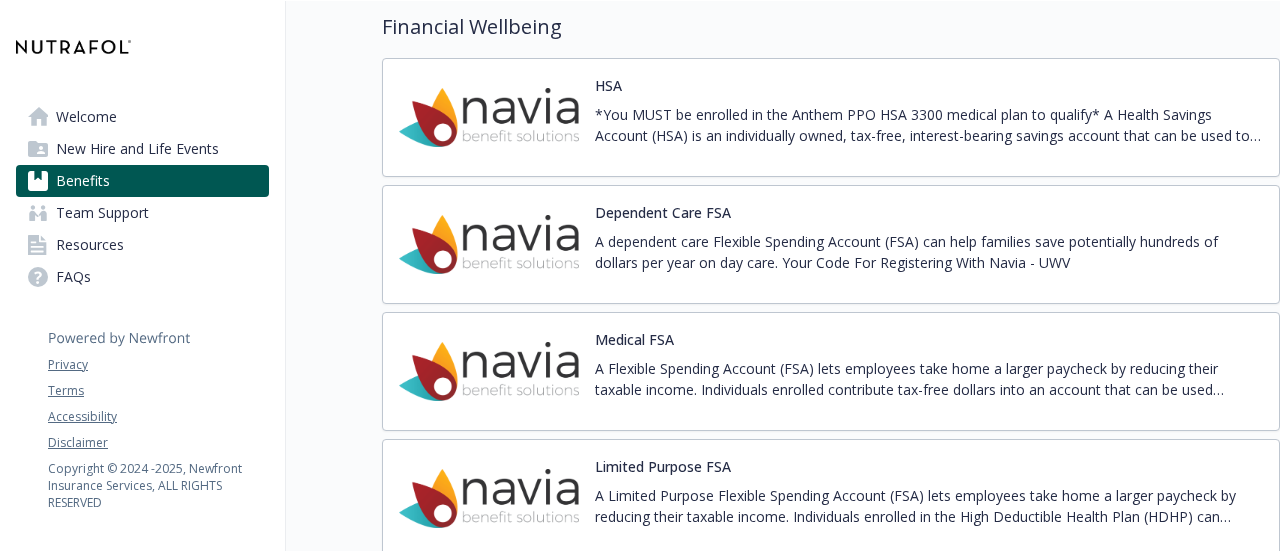 click on "Your Code For Registering With Navia - UWV" at bounding box center [929, 371] 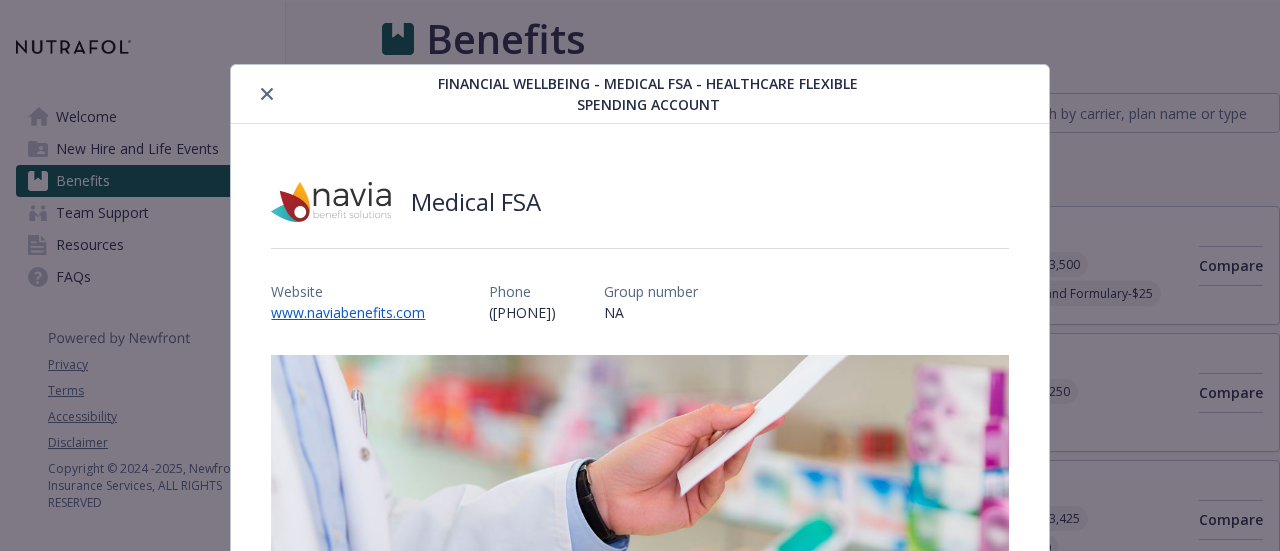 scroll, scrollTop: 2822, scrollLeft: 15, axis: both 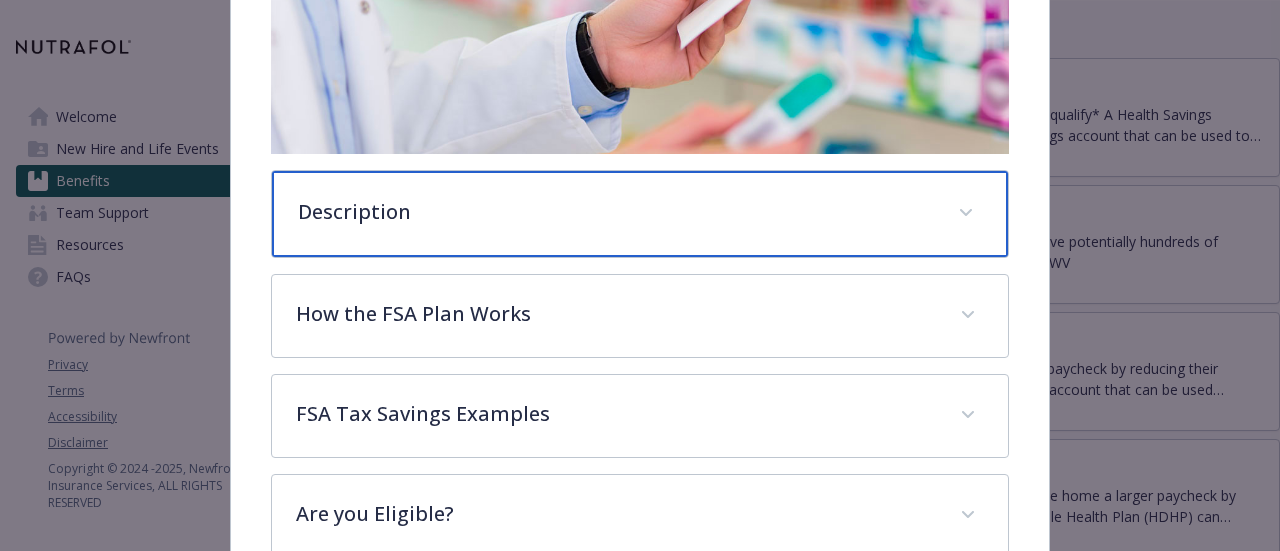click on "Description" at bounding box center [639, 214] 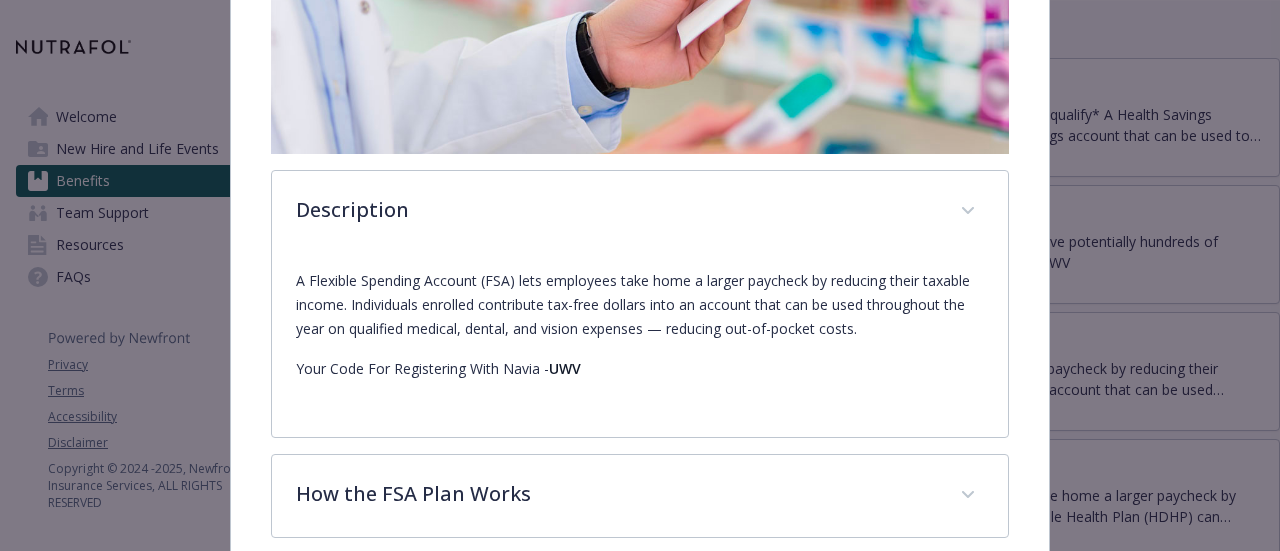 click on "A Flexible Spending Account (FSA) lets employees take home a larger paycheck by reducing their taxable income. Individuals enrolled contribute tax-free dollars into an account that can be used throughout the year on qualified medical, dental, and vision expenses — reducing out-of-pocket costs." at bounding box center (639, 305) 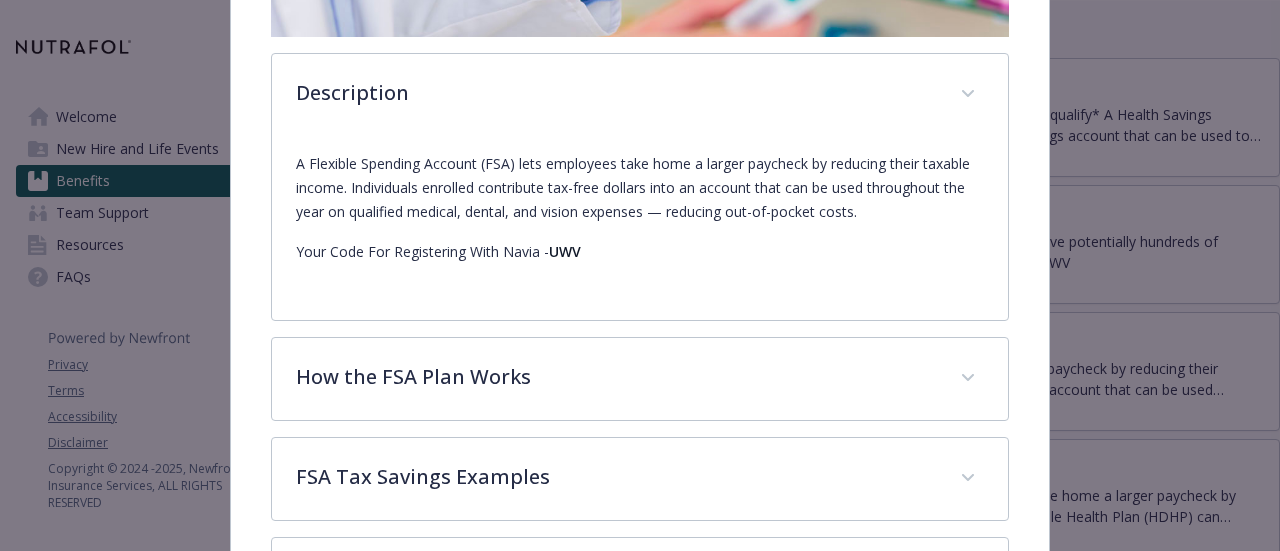scroll, scrollTop: 565, scrollLeft: 0, axis: vertical 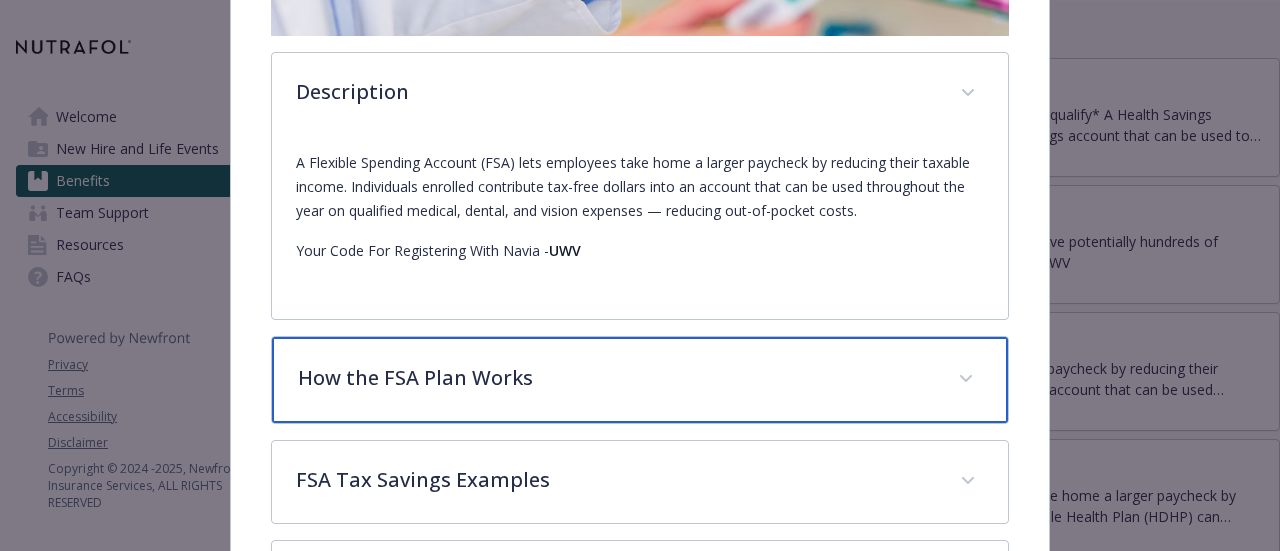 click on "How the FSA Plan Works" at bounding box center [615, 378] 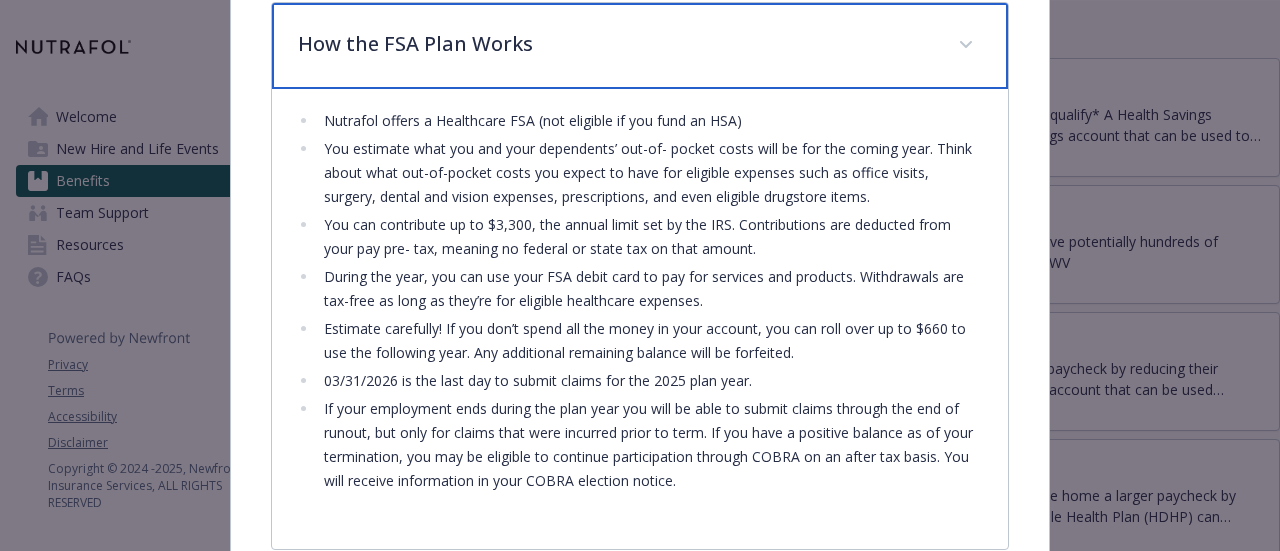 scroll, scrollTop: 1302, scrollLeft: 0, axis: vertical 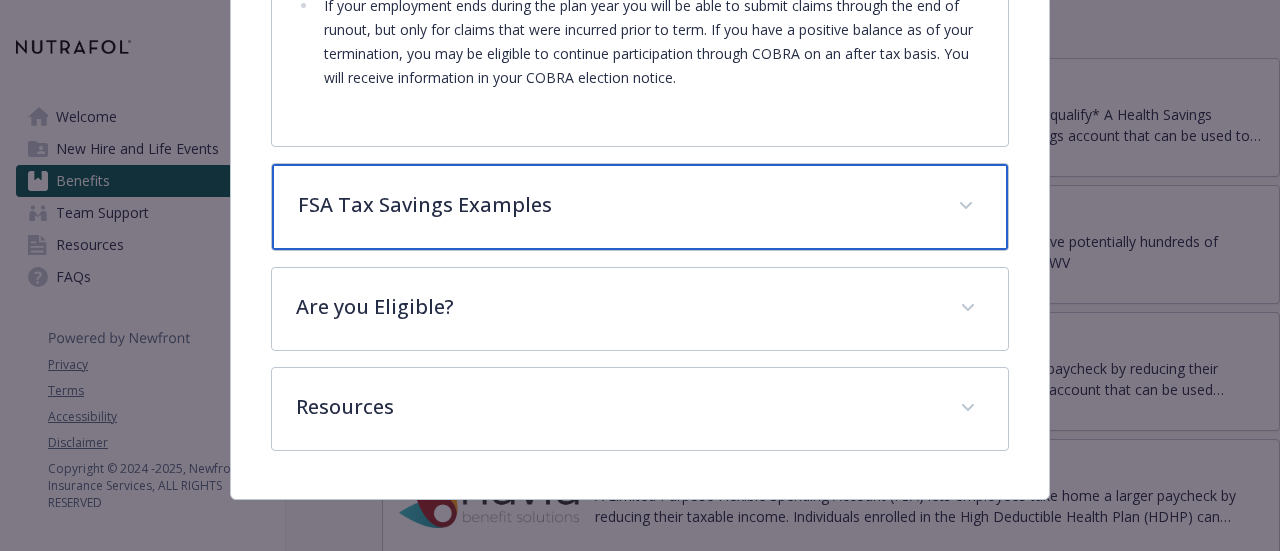 click on "FSA Tax Savings Examples" at bounding box center (615, 205) 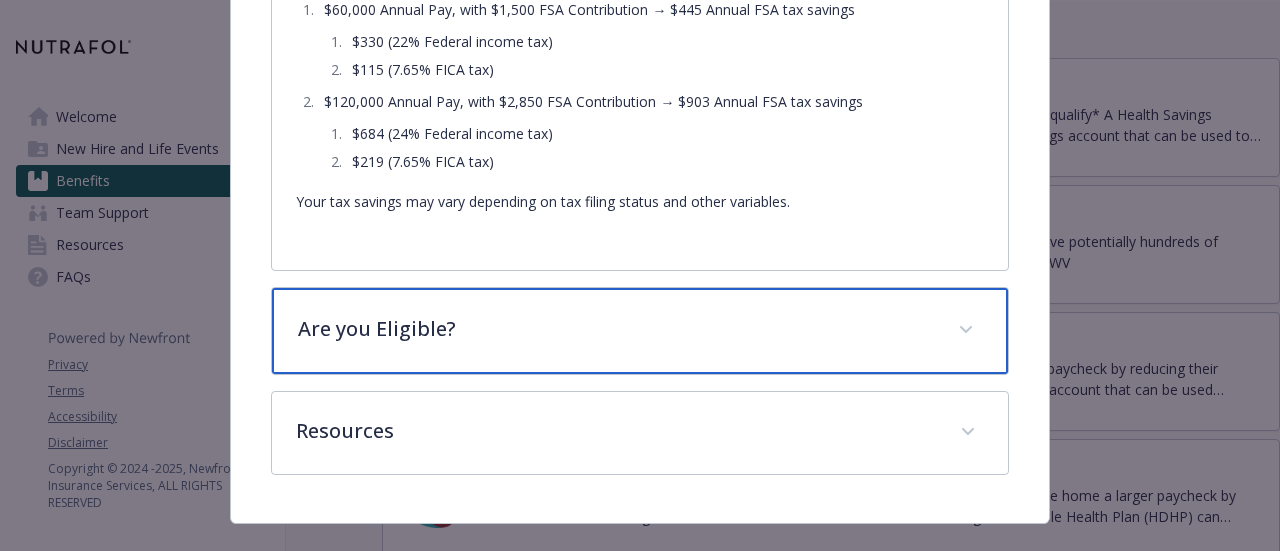 click on "Are you Eligible?" at bounding box center (615, 329) 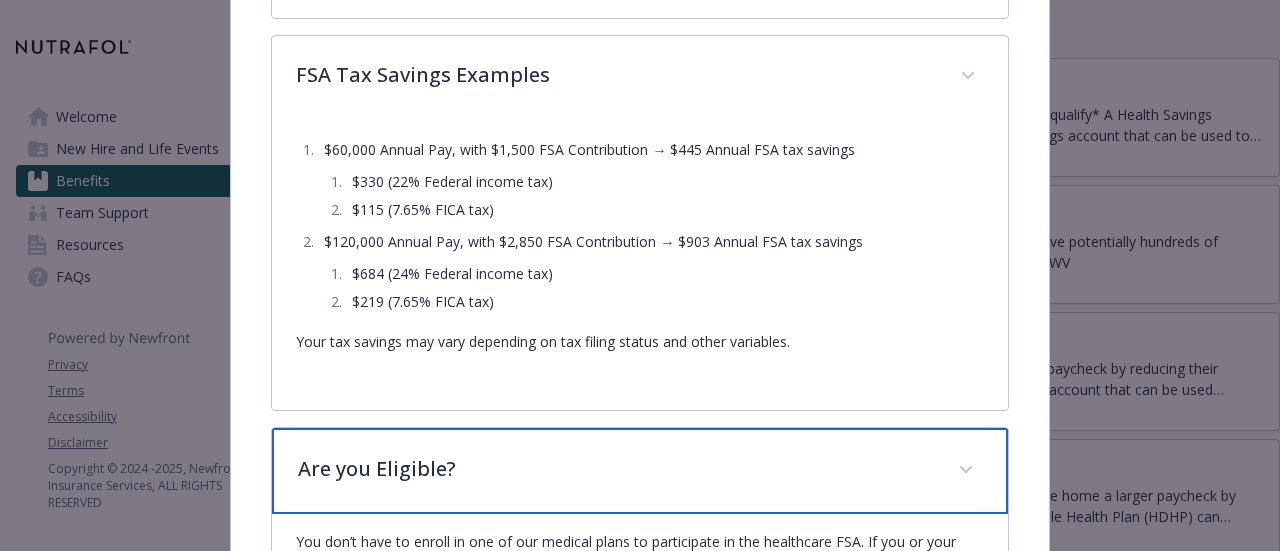 scroll, scrollTop: 1738, scrollLeft: 0, axis: vertical 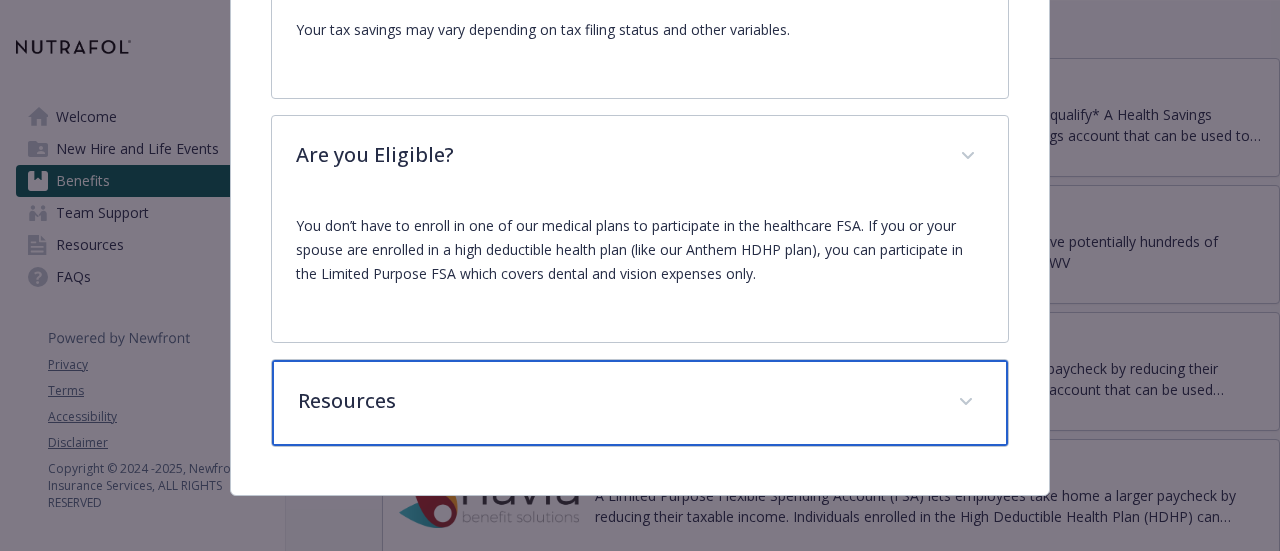 click on "Resources" at bounding box center [615, 401] 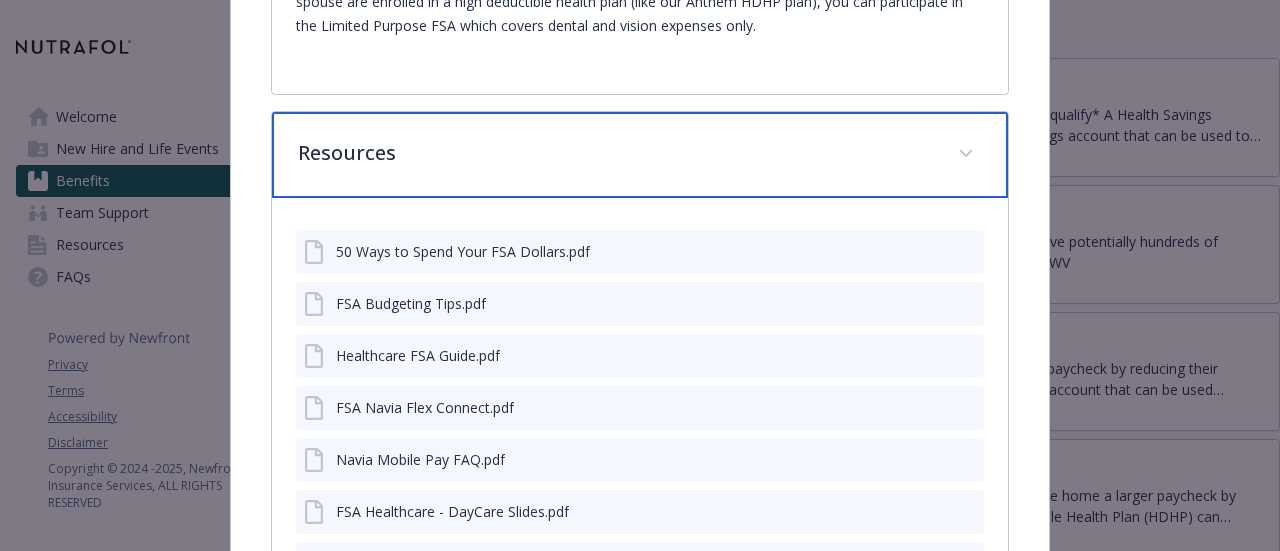 scroll, scrollTop: 1986, scrollLeft: 0, axis: vertical 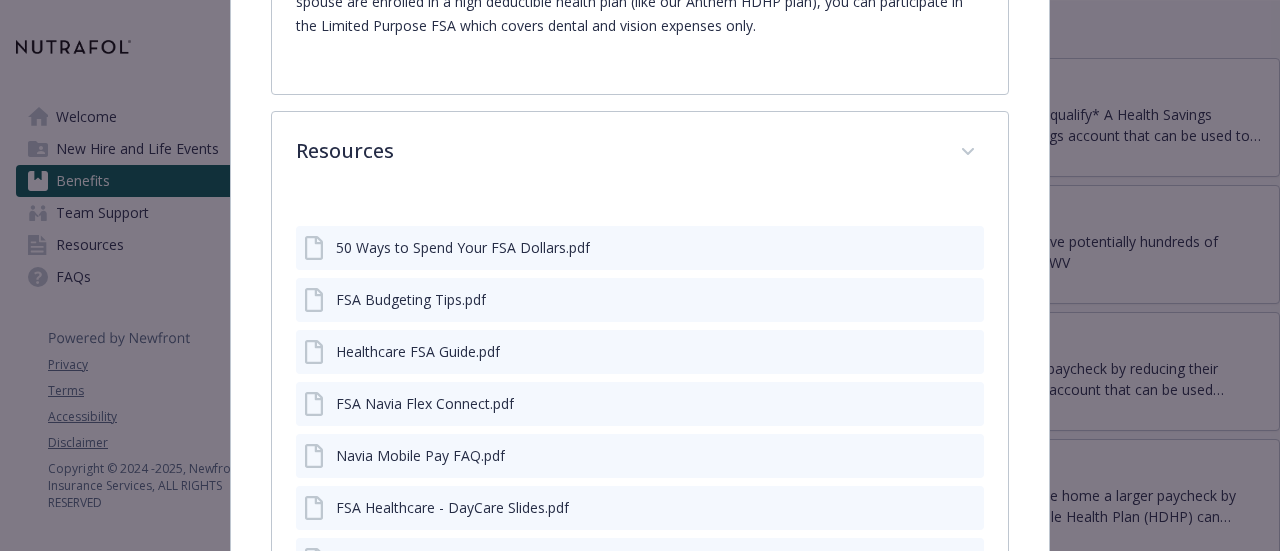 click on "50 Ways to Spend Your FSA Dollars.pdf" at bounding box center [463, 247] 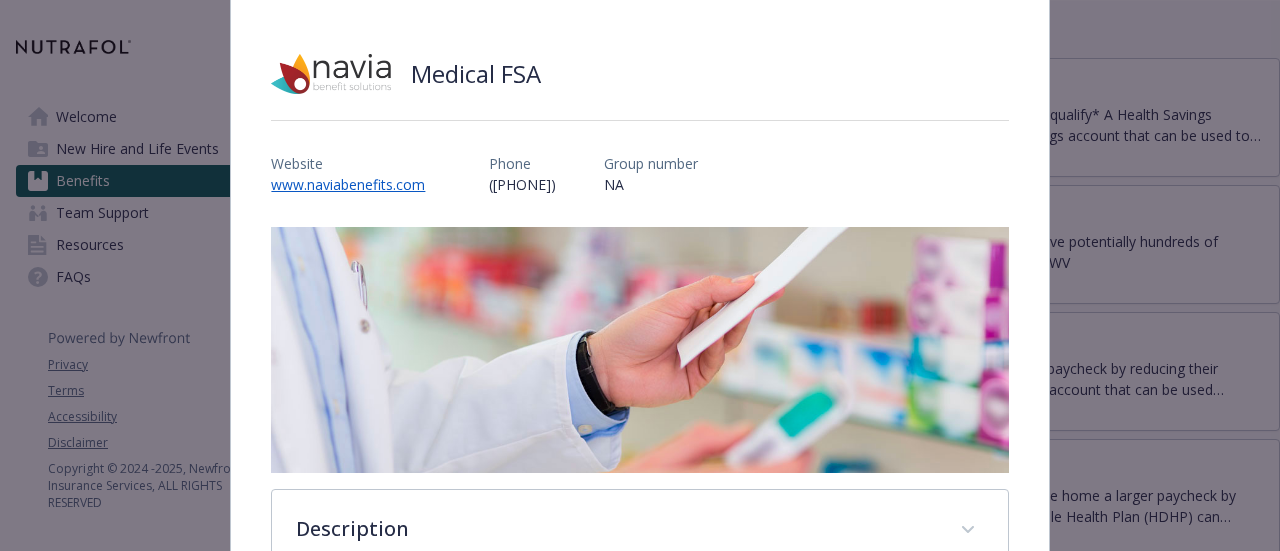 scroll, scrollTop: 0, scrollLeft: 0, axis: both 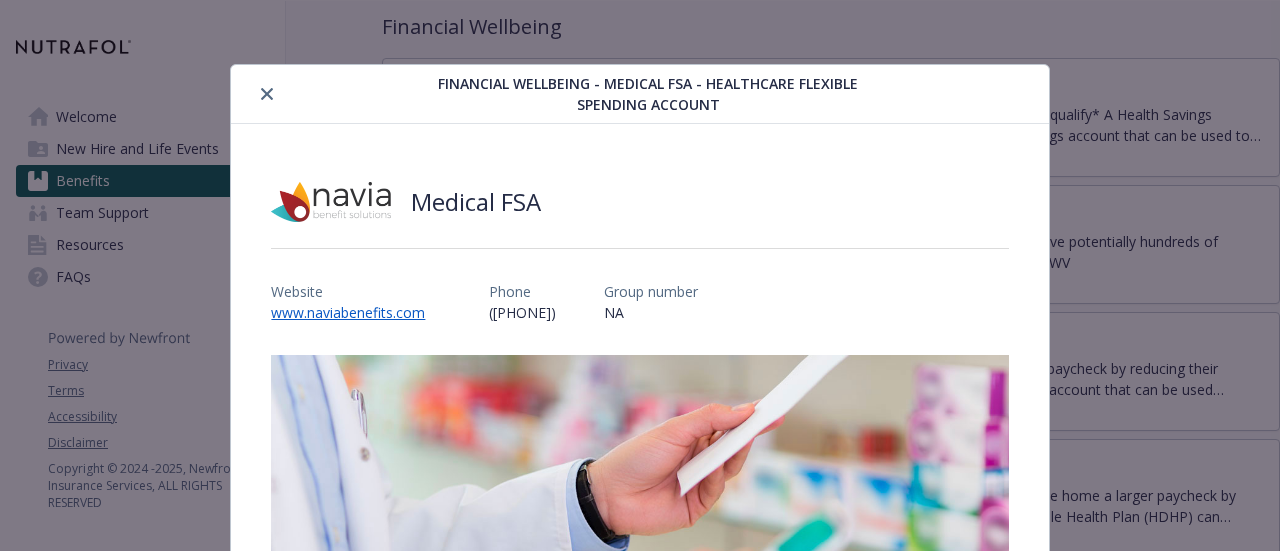 click 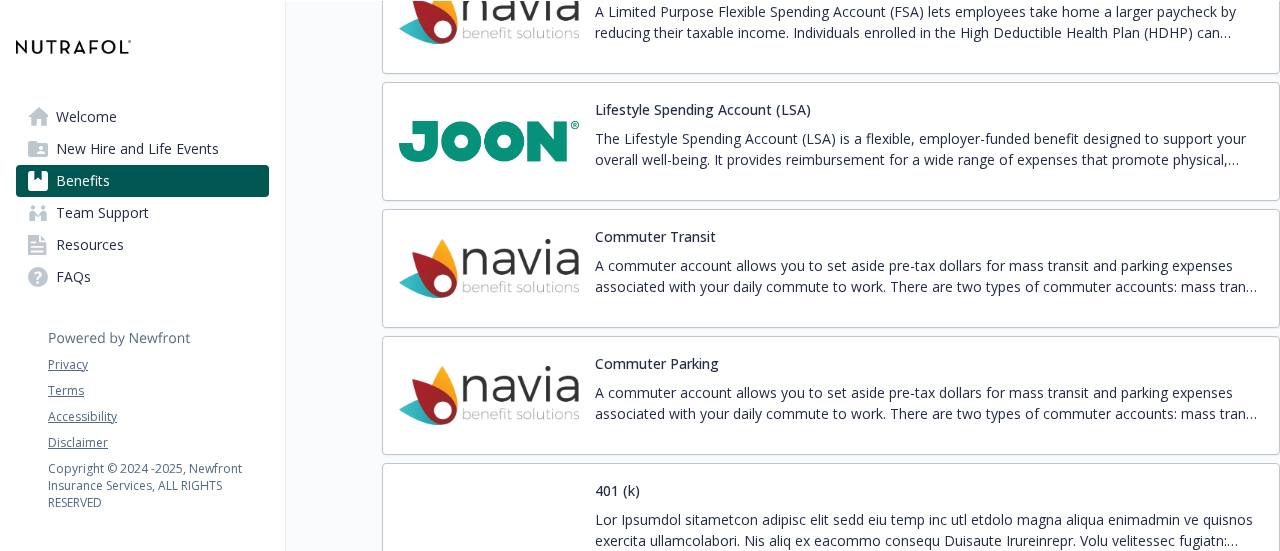 scroll, scrollTop: 3309, scrollLeft: 15, axis: both 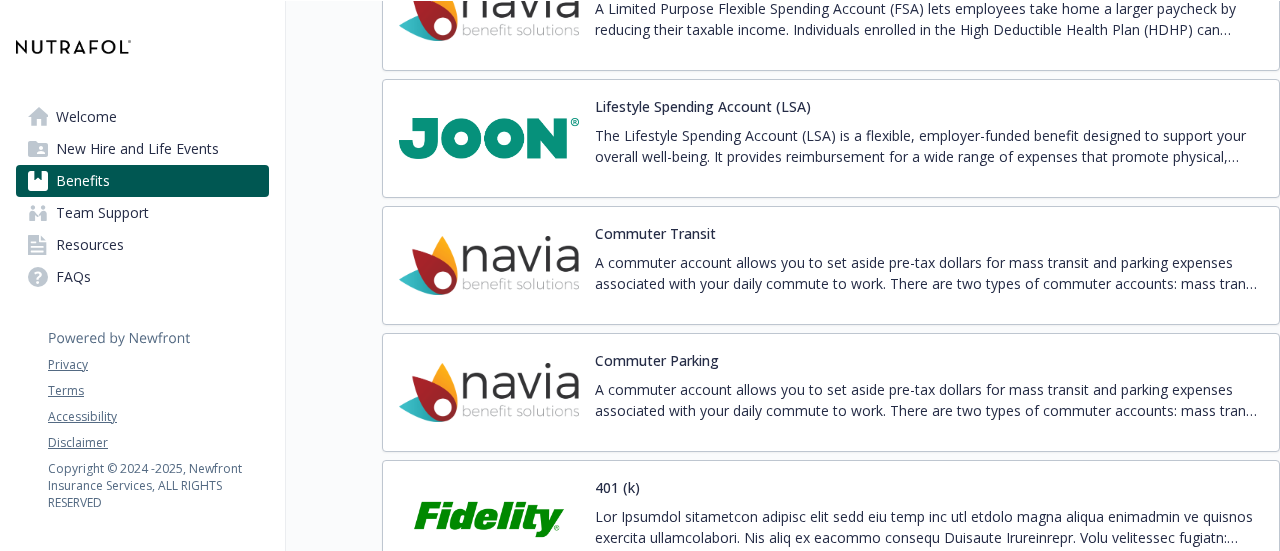 click on "The Lifestyle Spending Account (LSA) is a flexible, employer-funded benefit designed to support your overall well-being. It provides reimbursement for a wide range of expenses that promote physical, mental, and financial health, allowing you to tailor the benefit to your personal lifestyle needs.
The Lifestyle Spending Account gives you the freedom to invest in your well-being in a way that aligns with your personal goals, whether that's staying active, reducing stress, or advancing in your career." at bounding box center [929, 146] 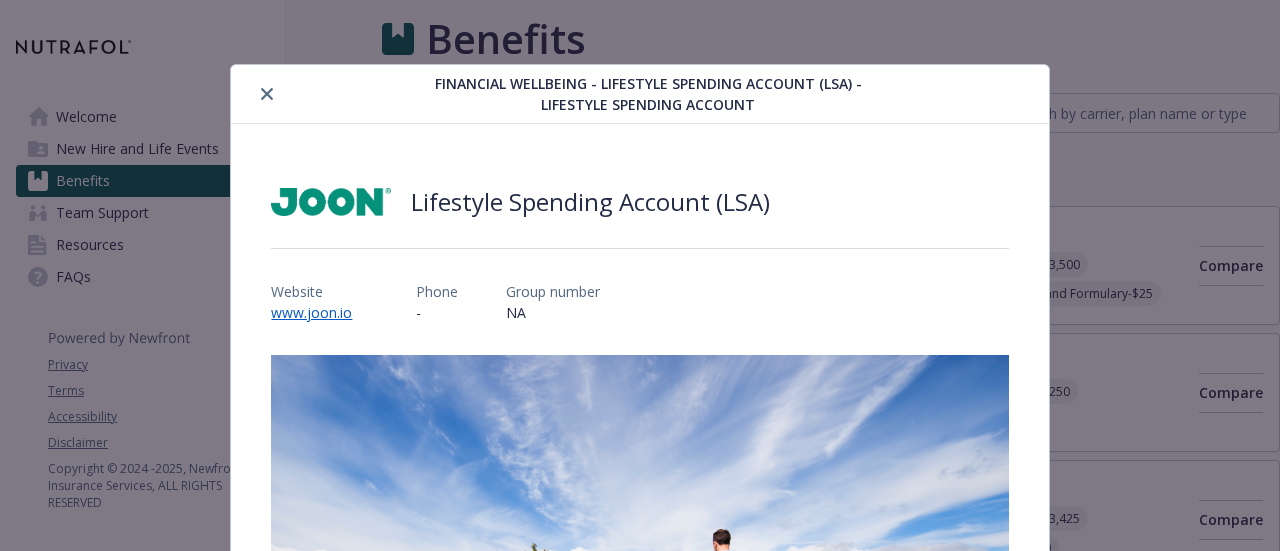 scroll, scrollTop: 3309, scrollLeft: 15, axis: both 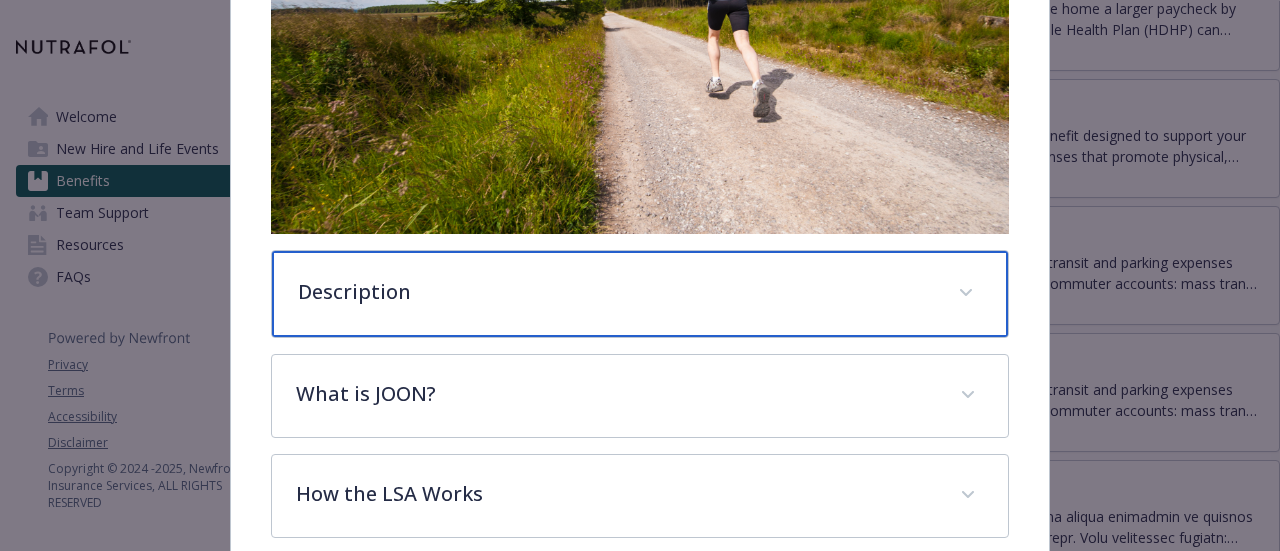 click on "Description" at bounding box center [615, 292] 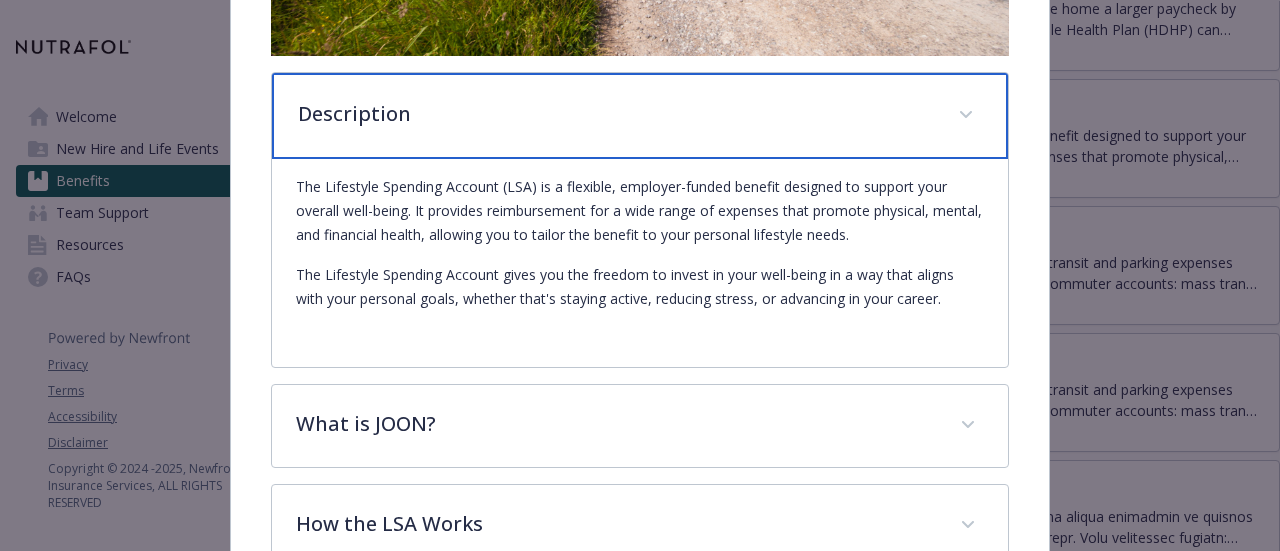 scroll, scrollTop: 792, scrollLeft: 0, axis: vertical 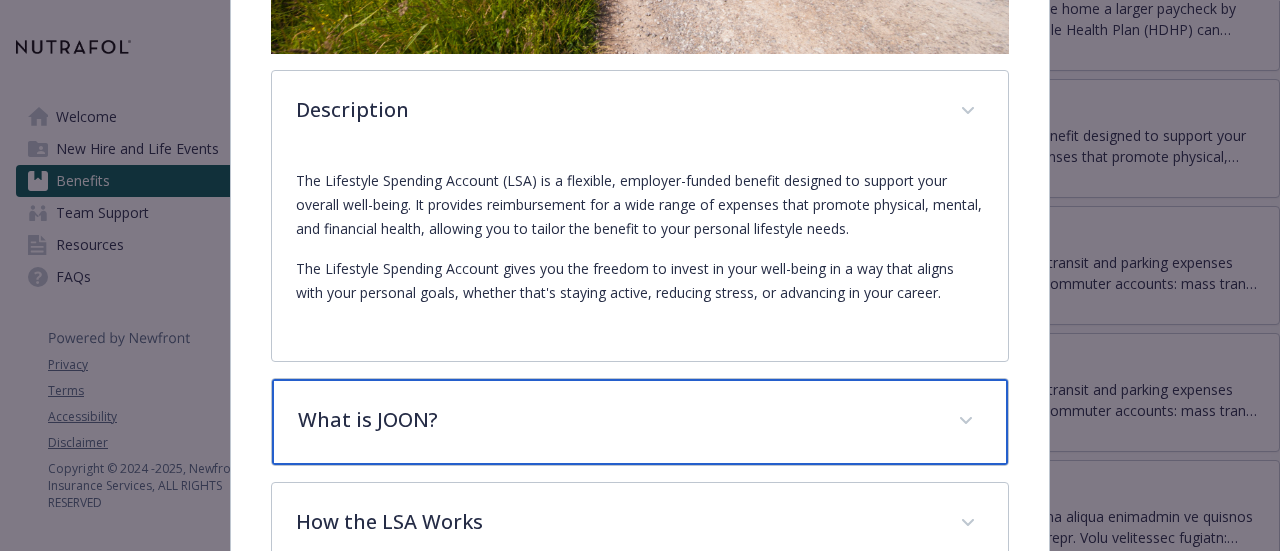 click on "What is JOON?" at bounding box center (615, 420) 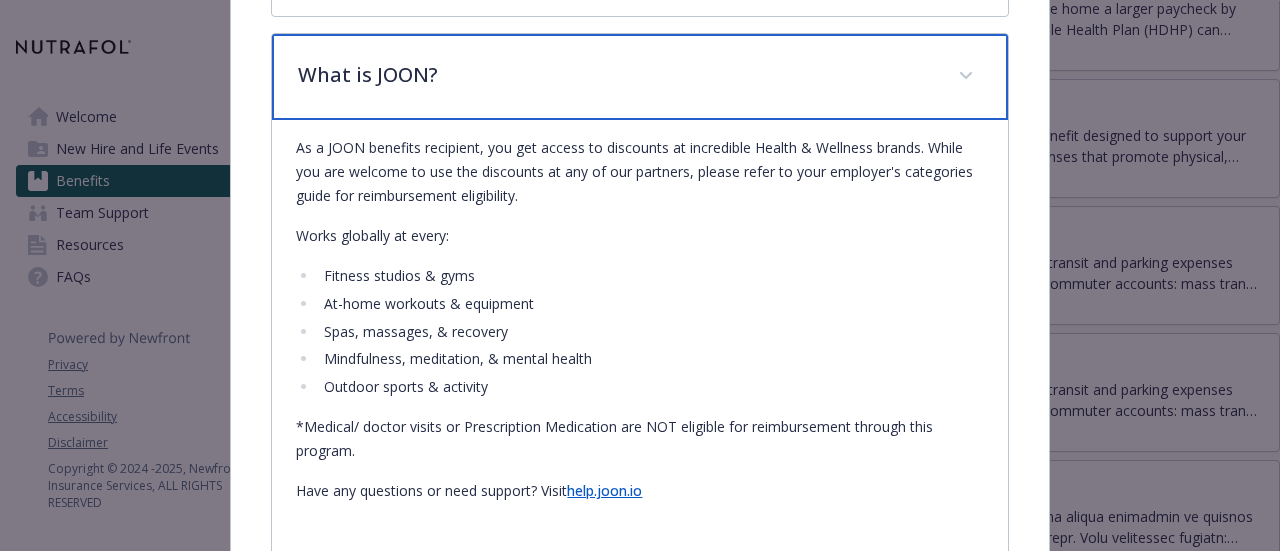 scroll, scrollTop: 1138, scrollLeft: 0, axis: vertical 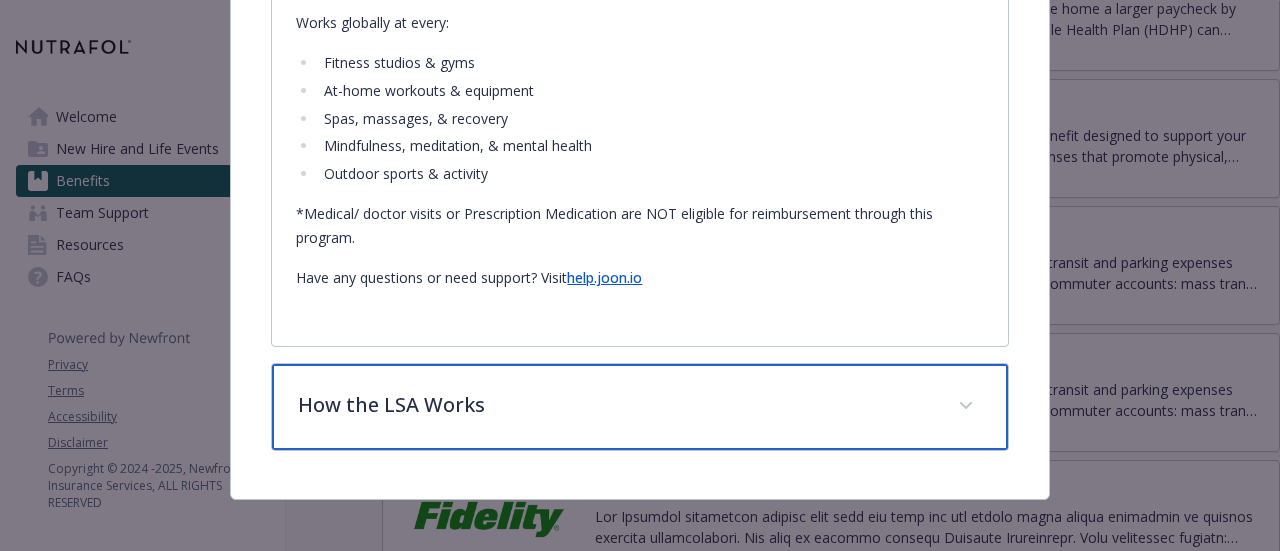 click on "How the LSA Works" at bounding box center (615, 405) 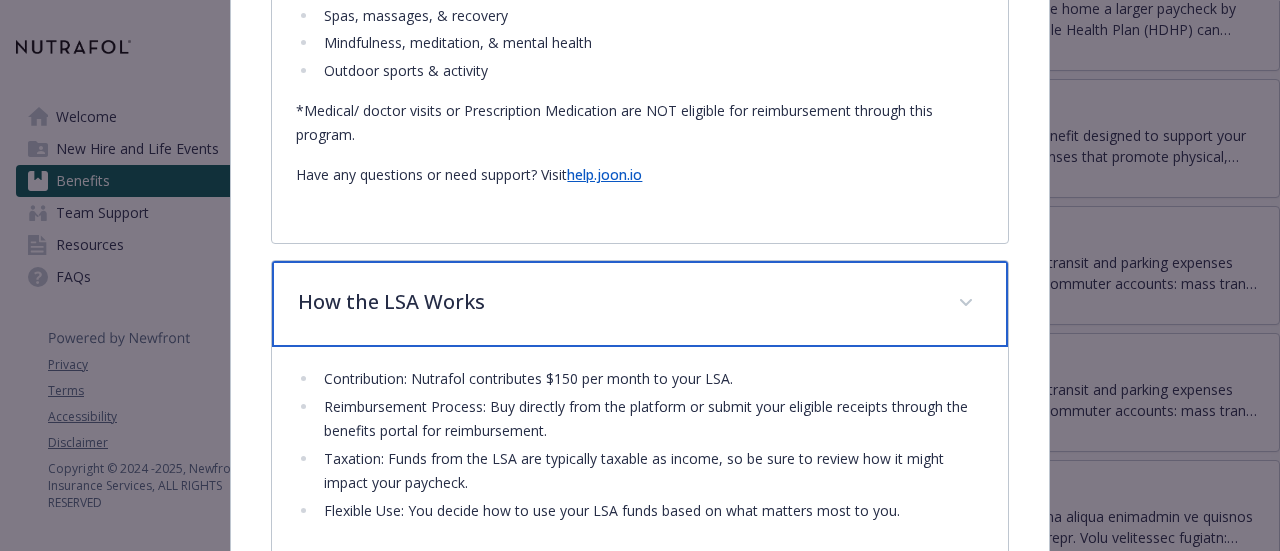 scroll, scrollTop: 1506, scrollLeft: 0, axis: vertical 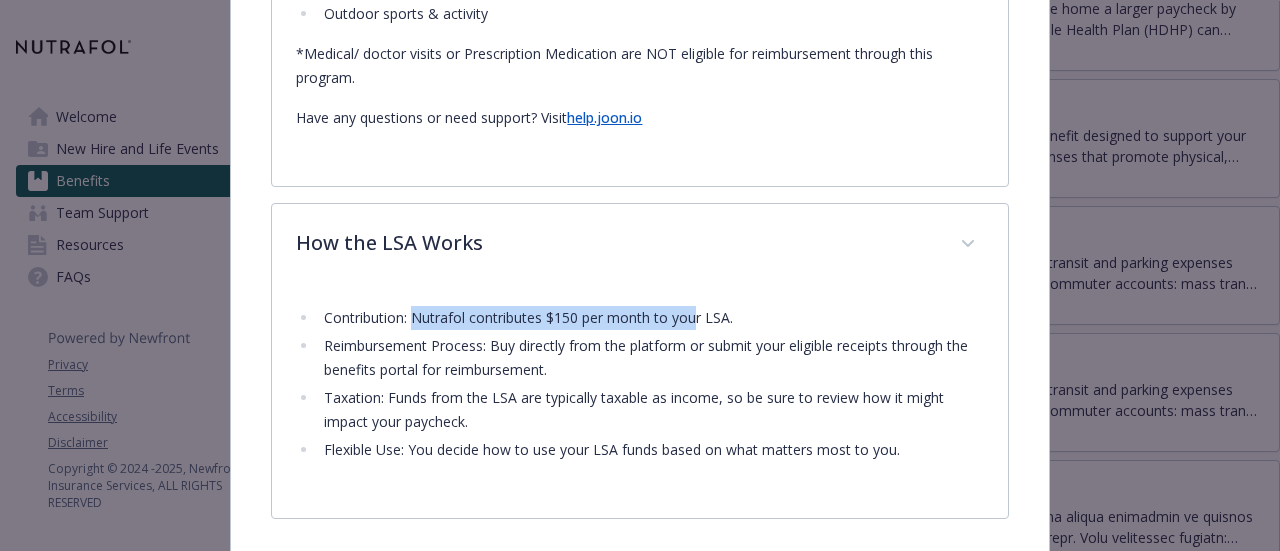drag, startPoint x: 413, startPoint y: 317, endPoint x: 700, endPoint y: 293, distance: 288.00174 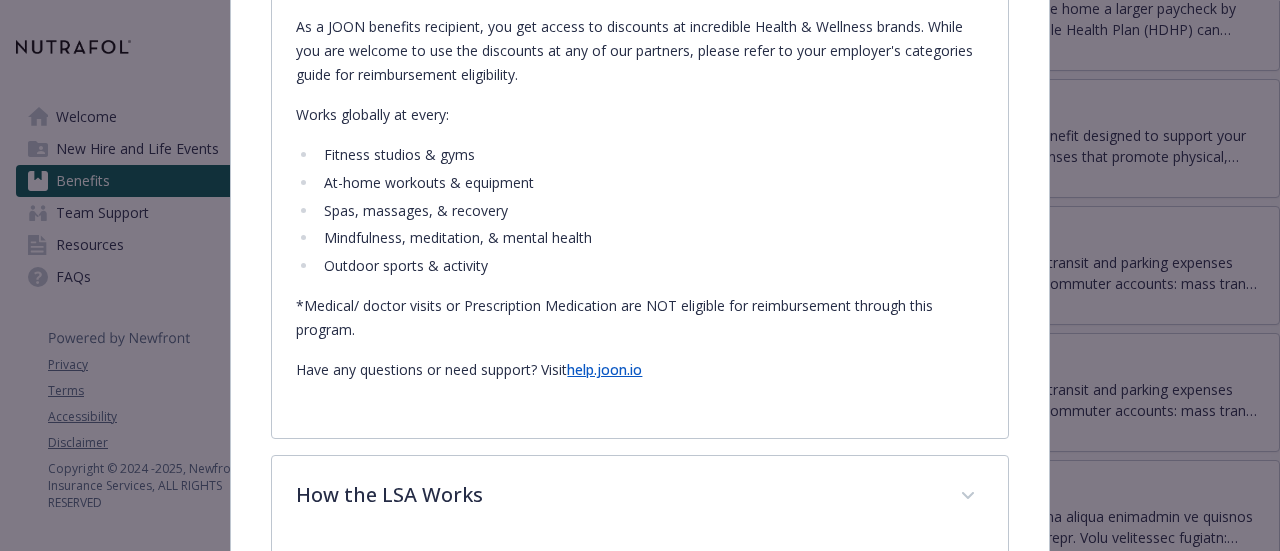 scroll, scrollTop: 1253, scrollLeft: 0, axis: vertical 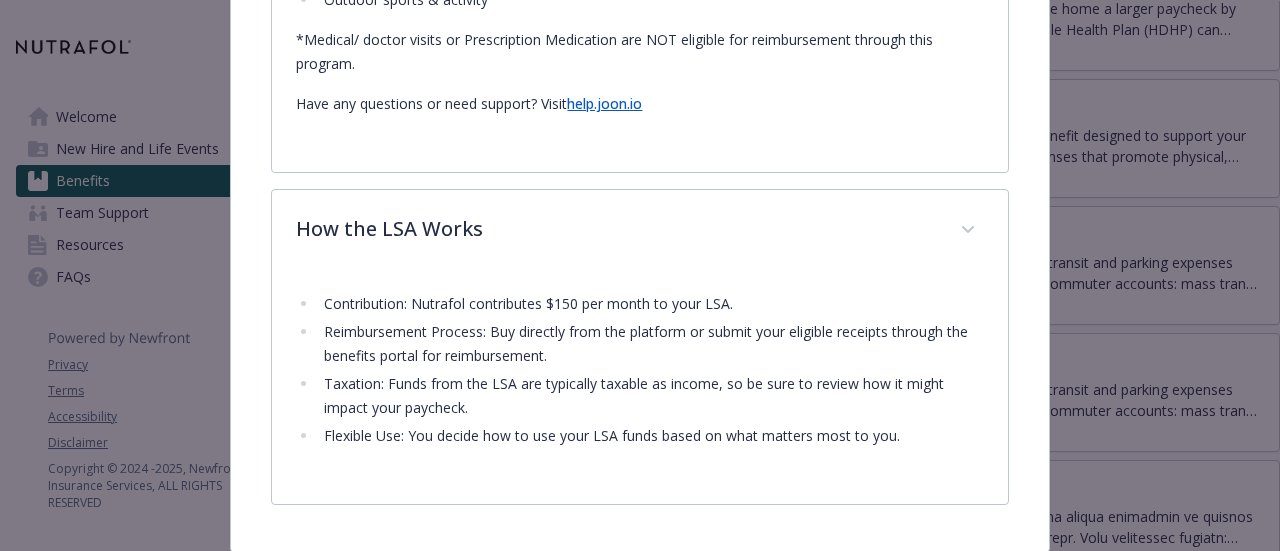 click on "Taxation: Funds from the LSA are typically taxable as income, so be sure to review how it might impact your paycheck." at bounding box center [650, 396] 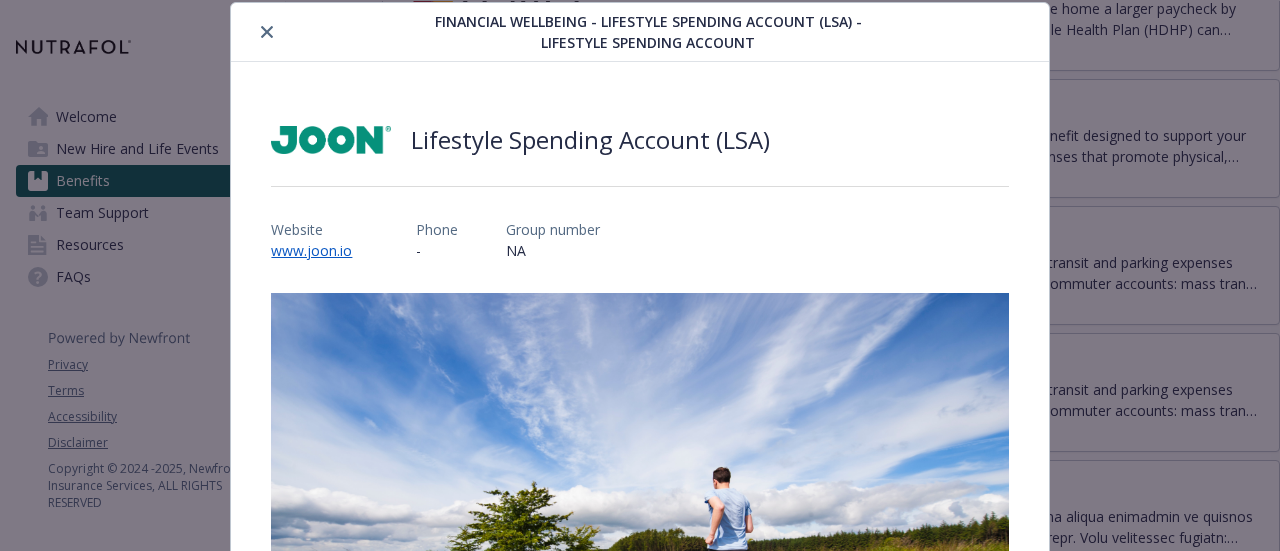 scroll, scrollTop: 0, scrollLeft: 0, axis: both 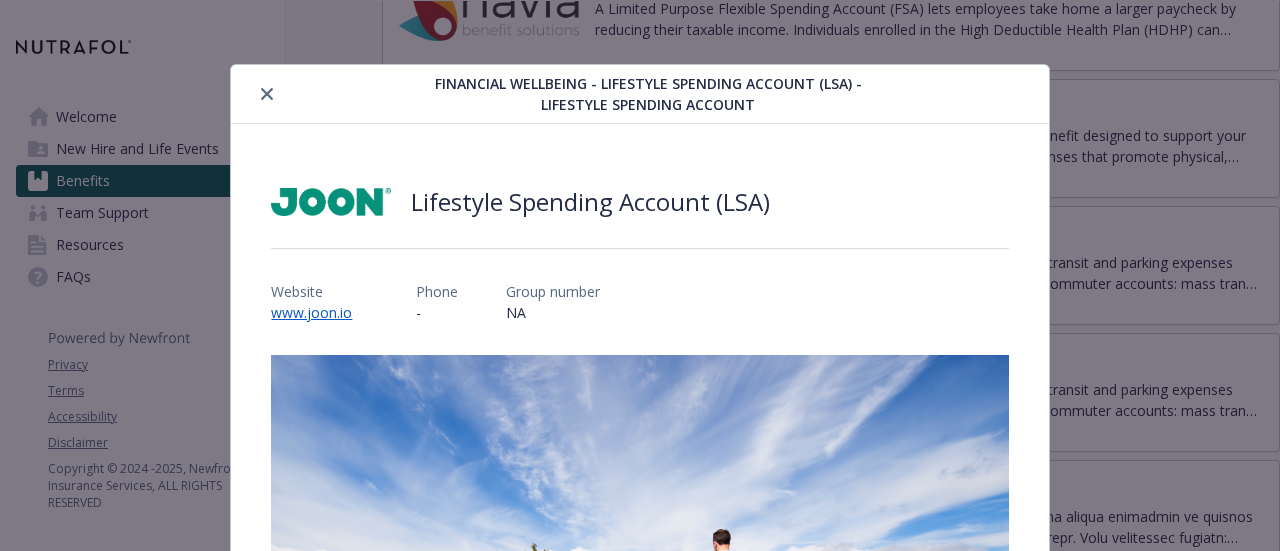 click at bounding box center [267, 94] 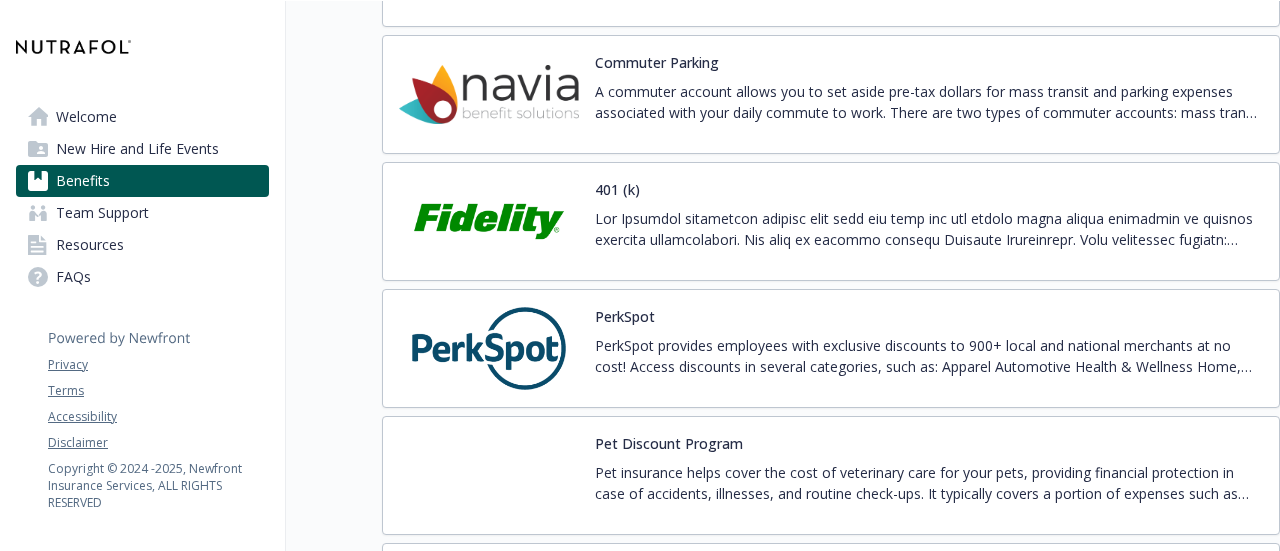 scroll, scrollTop: 3642, scrollLeft: 15, axis: both 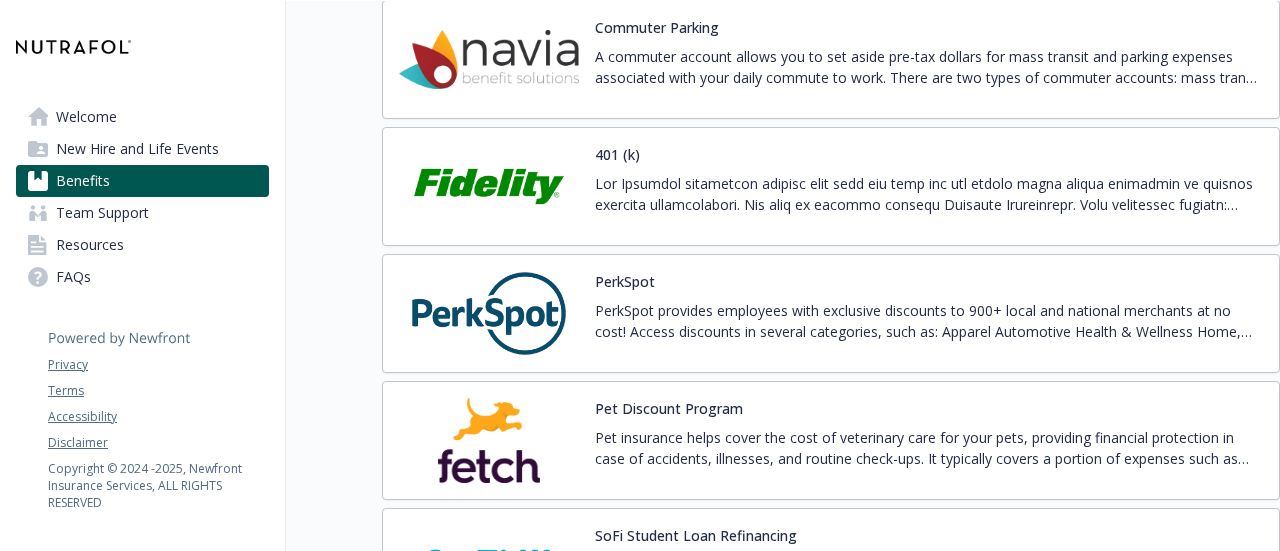 click on "PerkSpot" at bounding box center (625, 281) 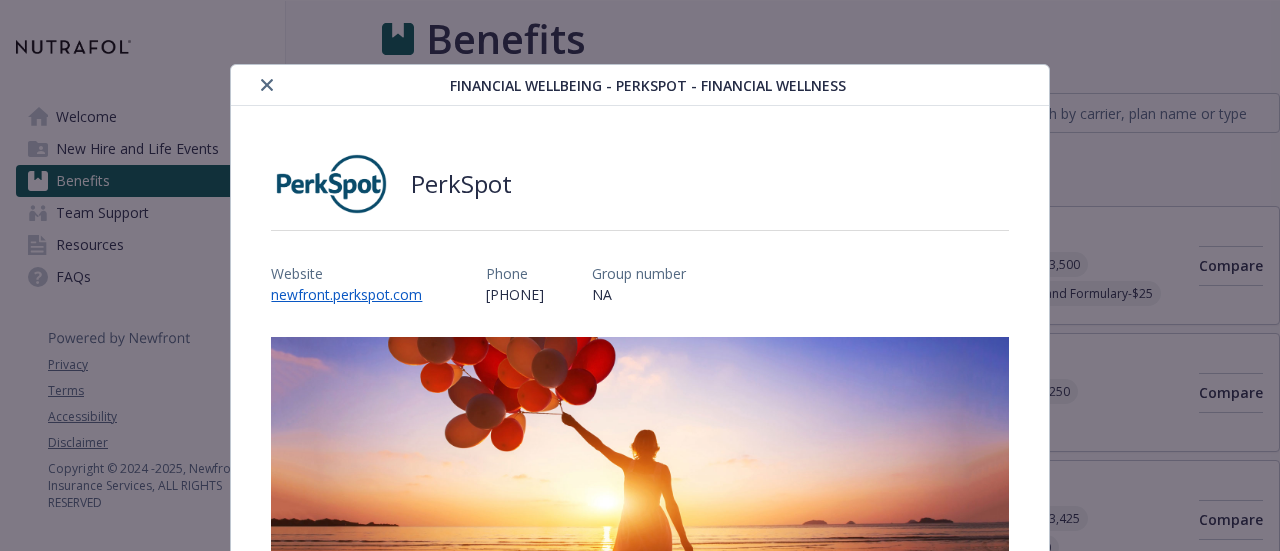 scroll, scrollTop: 3642, scrollLeft: 15, axis: both 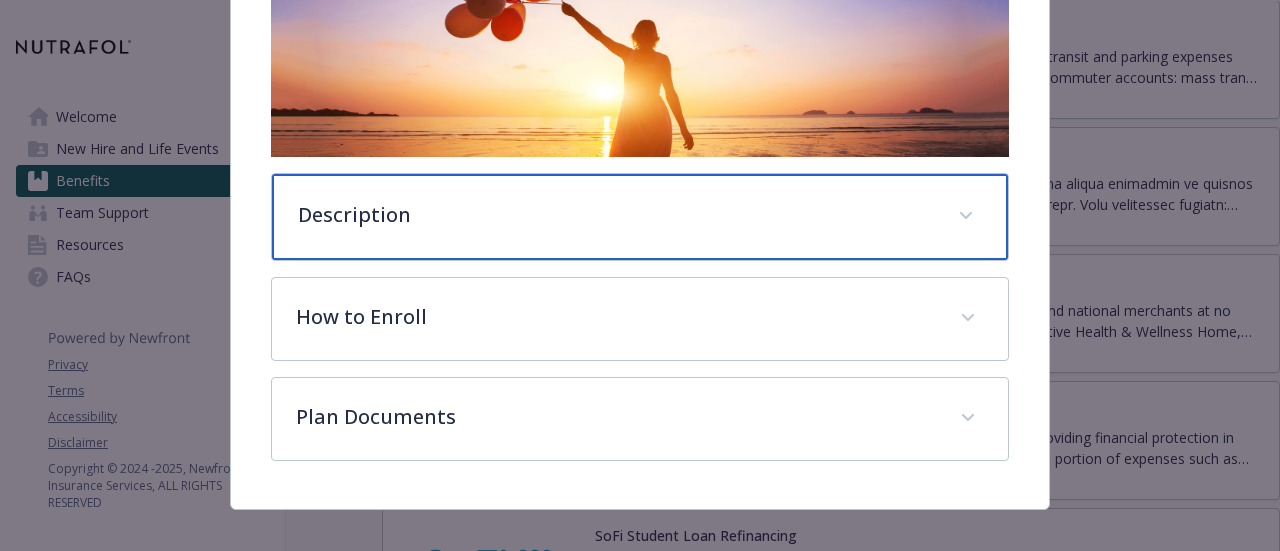 click on "Description" at bounding box center (615, 215) 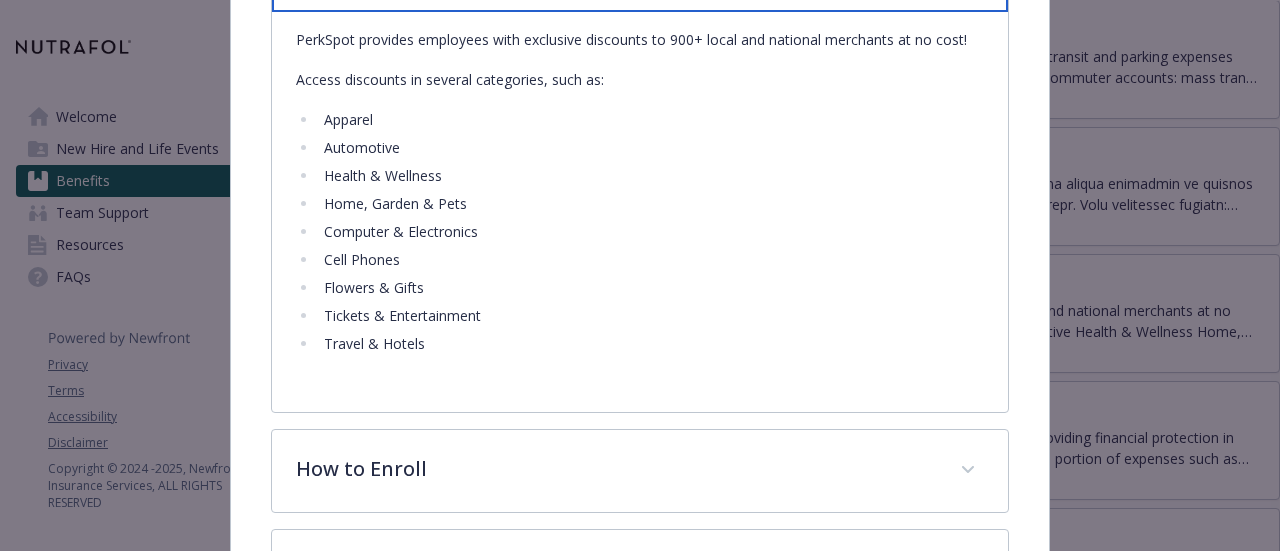 scroll, scrollTop: 826, scrollLeft: 0, axis: vertical 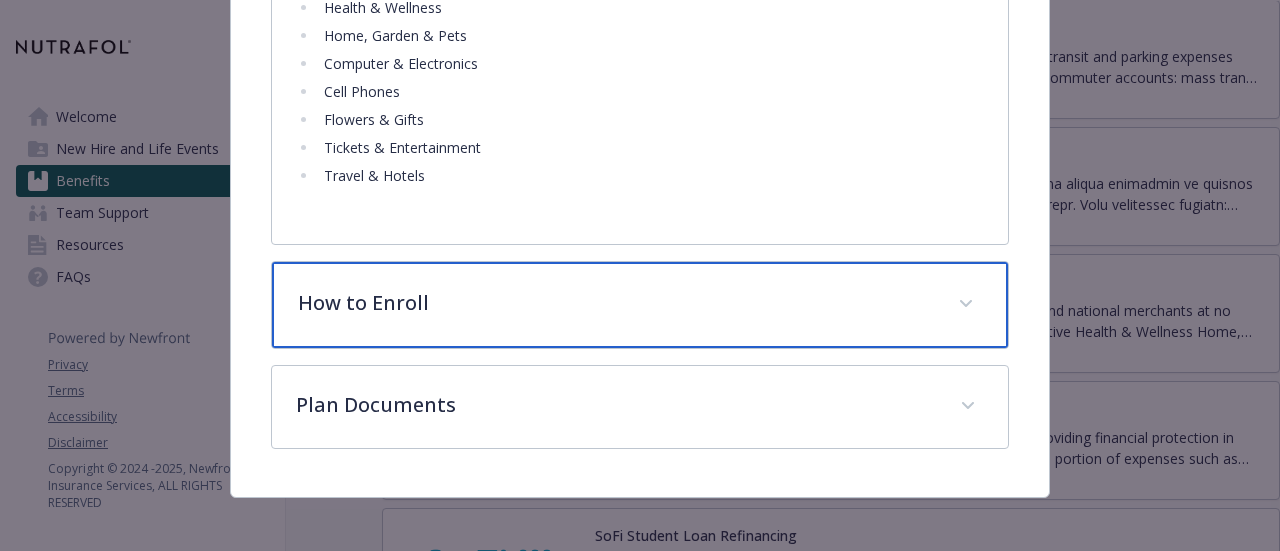 click on "How to Enroll" at bounding box center (615, 303) 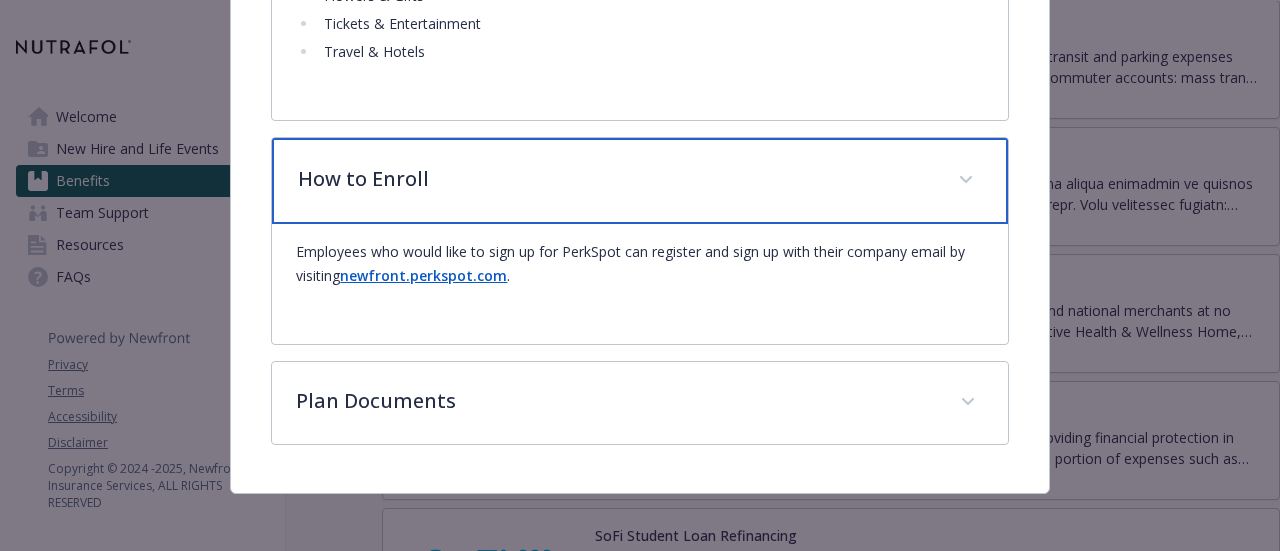 scroll, scrollTop: 942, scrollLeft: 0, axis: vertical 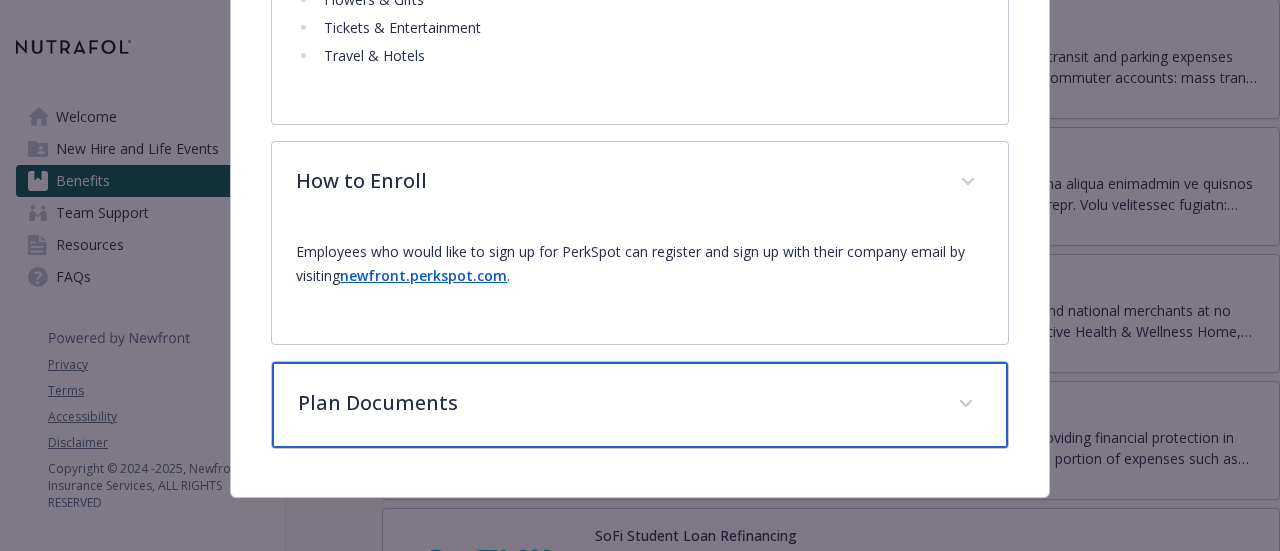 click on "Plan Documents" at bounding box center (615, 403) 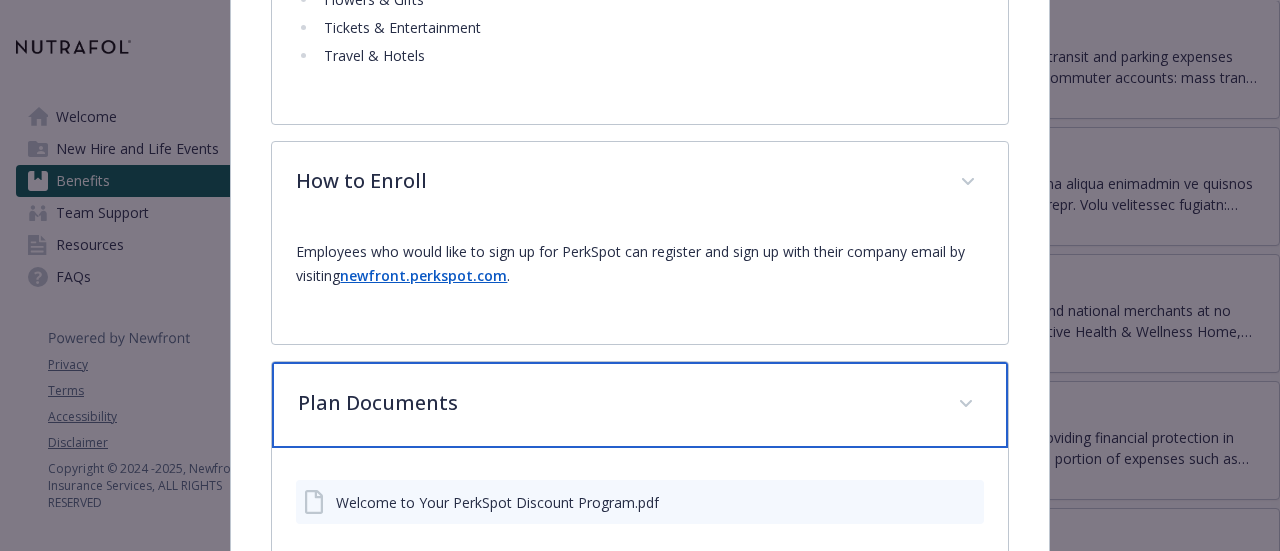 scroll, scrollTop: 1062, scrollLeft: 0, axis: vertical 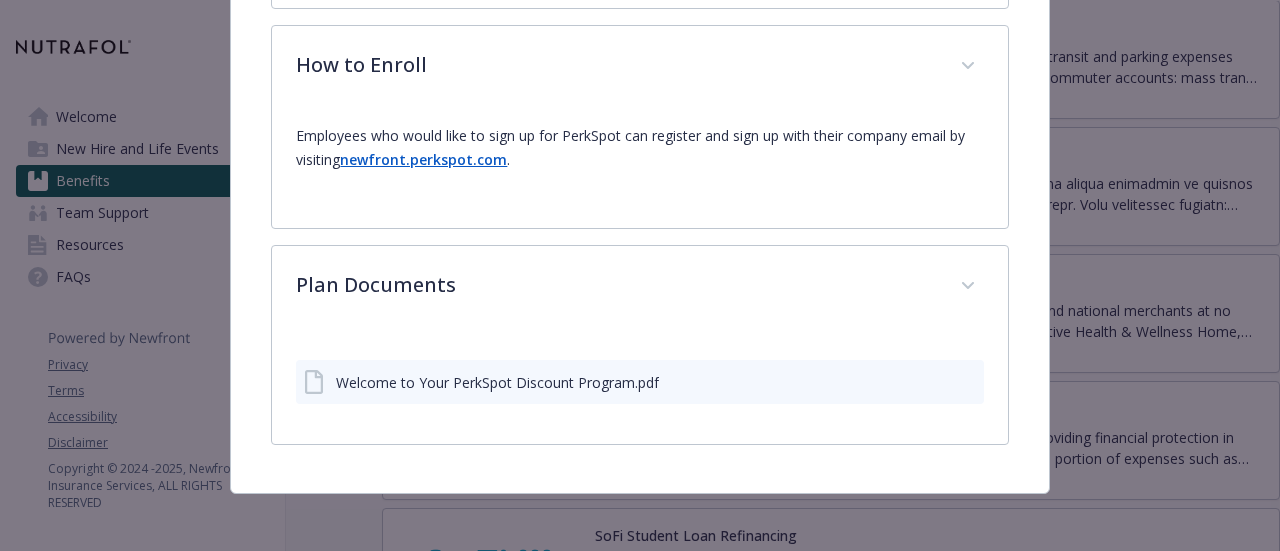 click on "Employees who would like to sign up for PerkSpot can register and sign up with their company email by visiting  newfront.perkspot.com ." at bounding box center (639, 156) 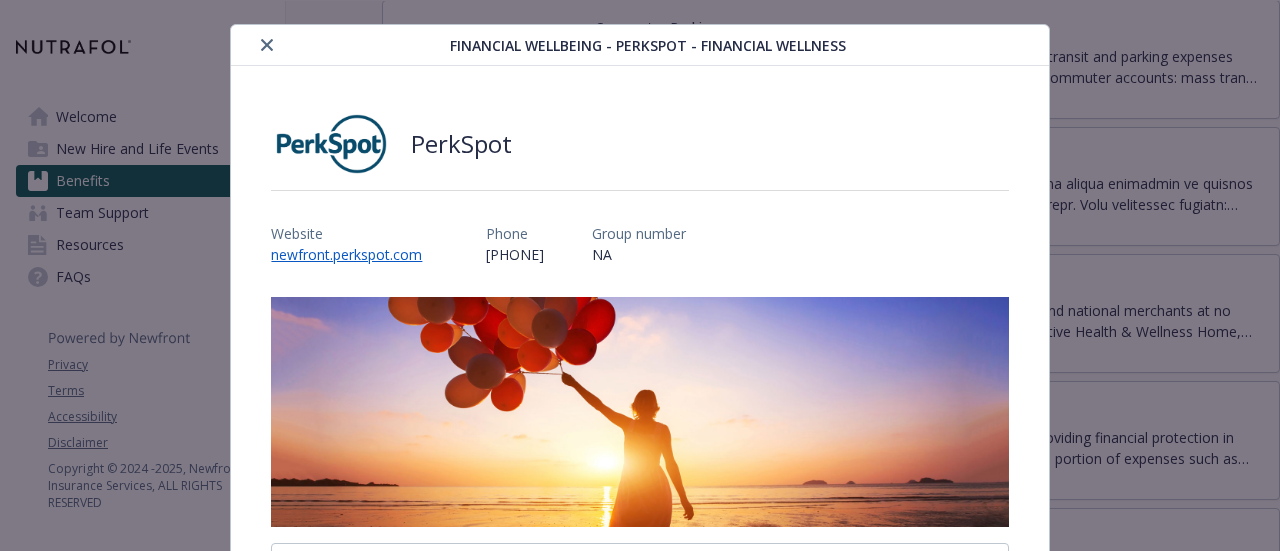 scroll, scrollTop: 0, scrollLeft: 0, axis: both 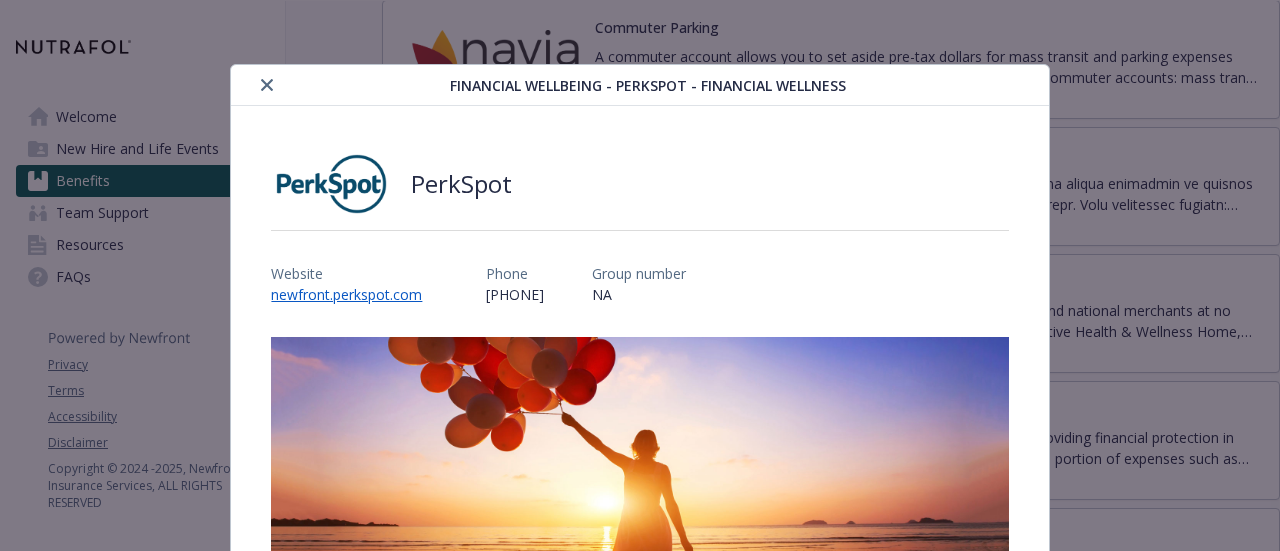 click 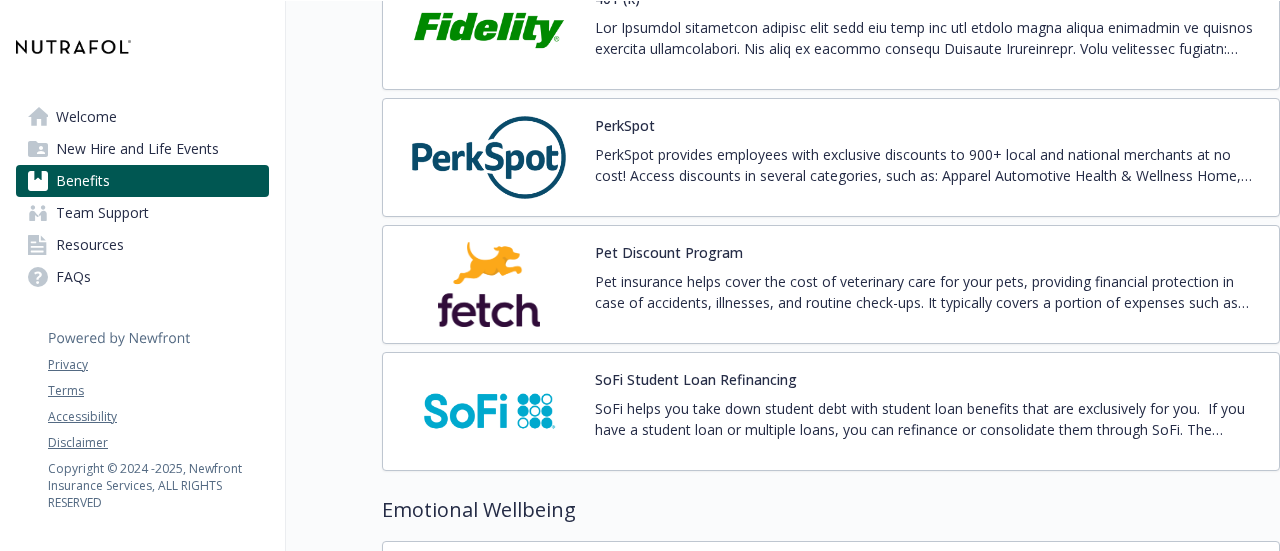 scroll, scrollTop: 3800, scrollLeft: 15, axis: both 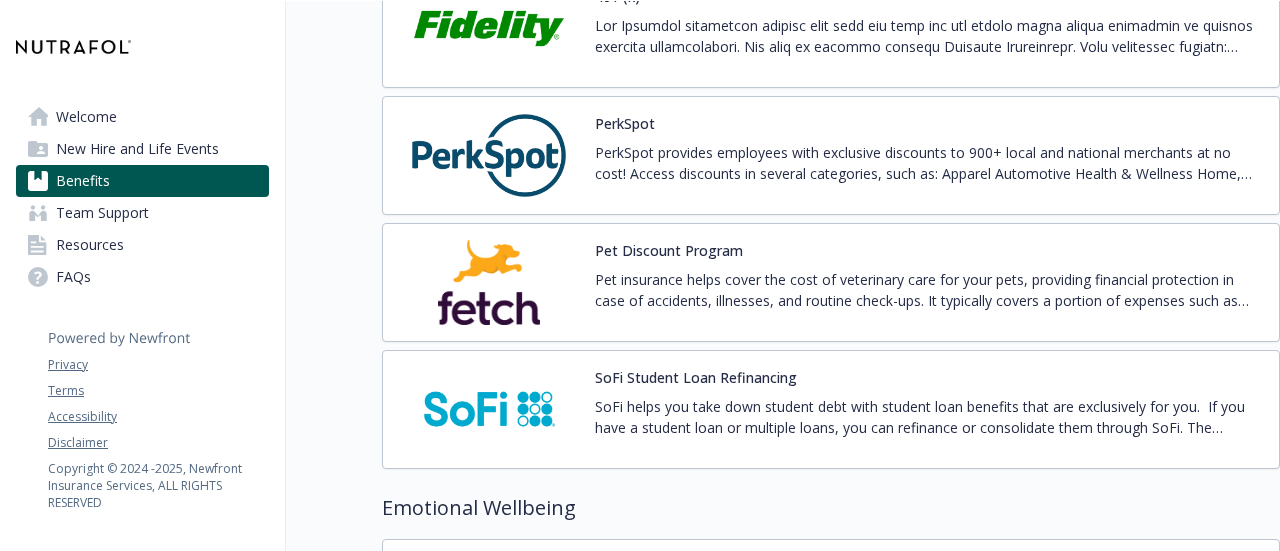 click on "Pet Discount Program Pet insurance helps cover the cost of veterinary care for your pets, providing financial protection in case of accidents, illnesses, and routine check-ups. It typically covers a portion of expenses such as surgeries, medications, or treatments, allowing pet owners to ensure their pets receive the best care without worrying about unexpected costs." at bounding box center (831, 282) 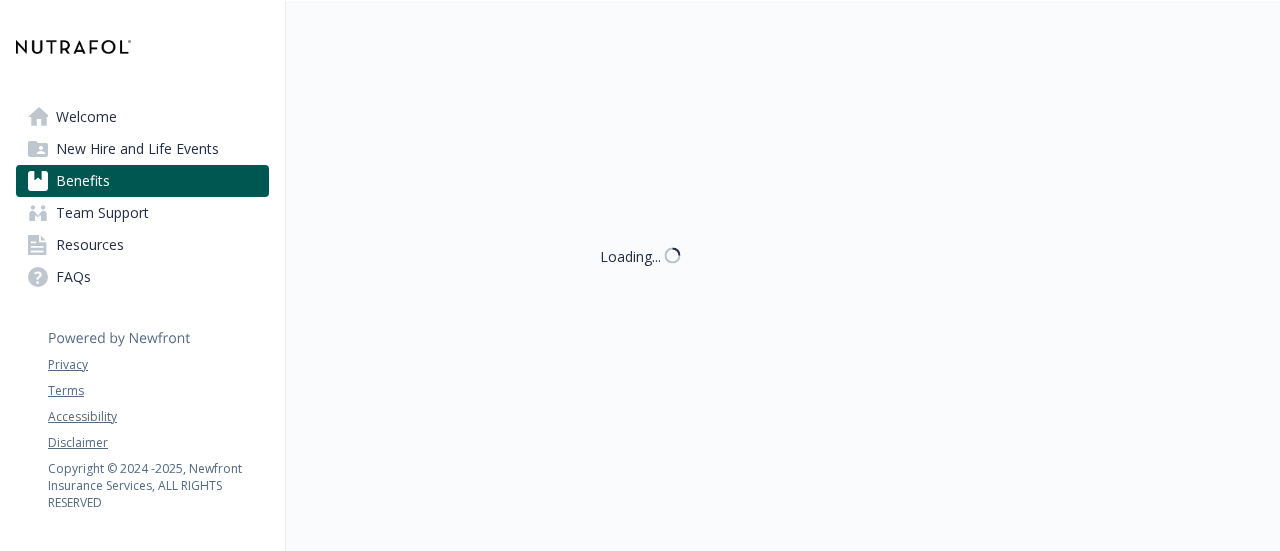 scroll, scrollTop: 3800, scrollLeft: 15, axis: both 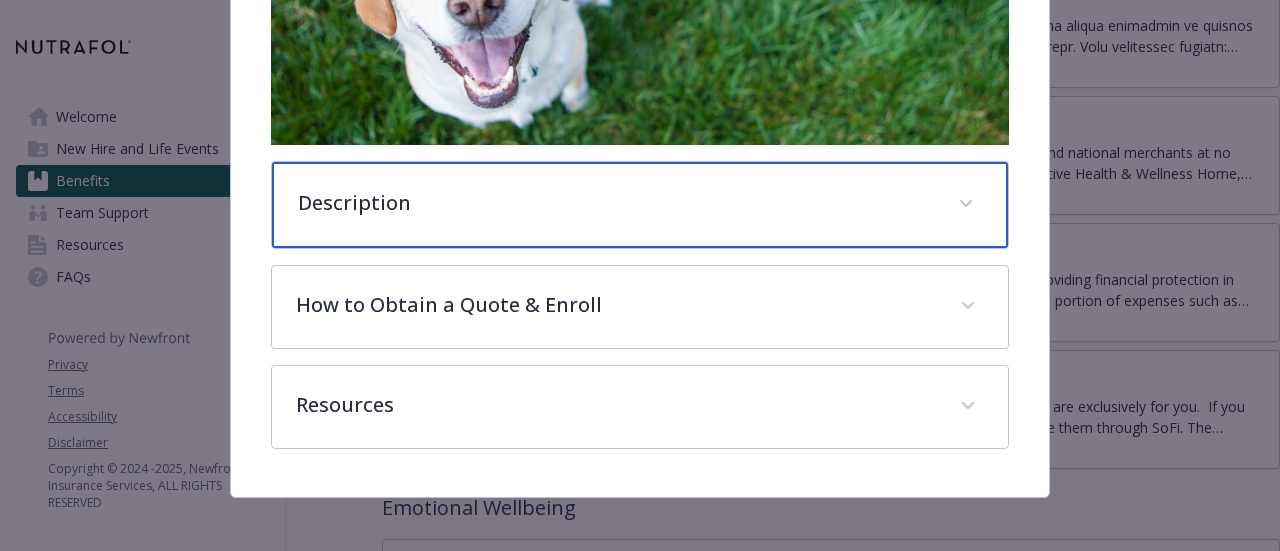 click on "Description" at bounding box center [615, 203] 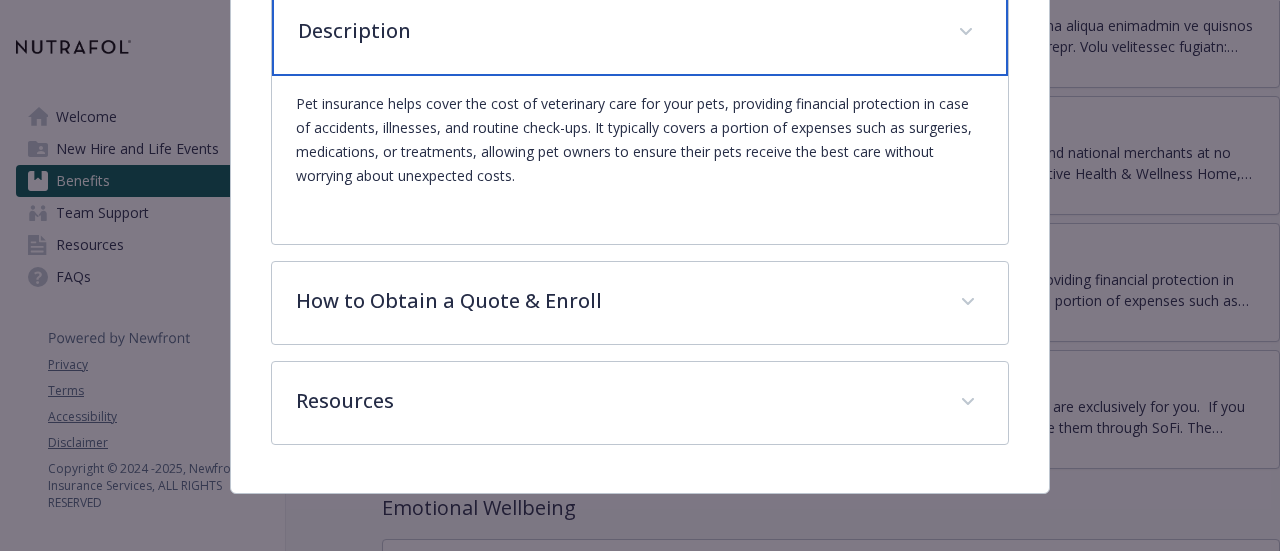 scroll, scrollTop: 781, scrollLeft: 0, axis: vertical 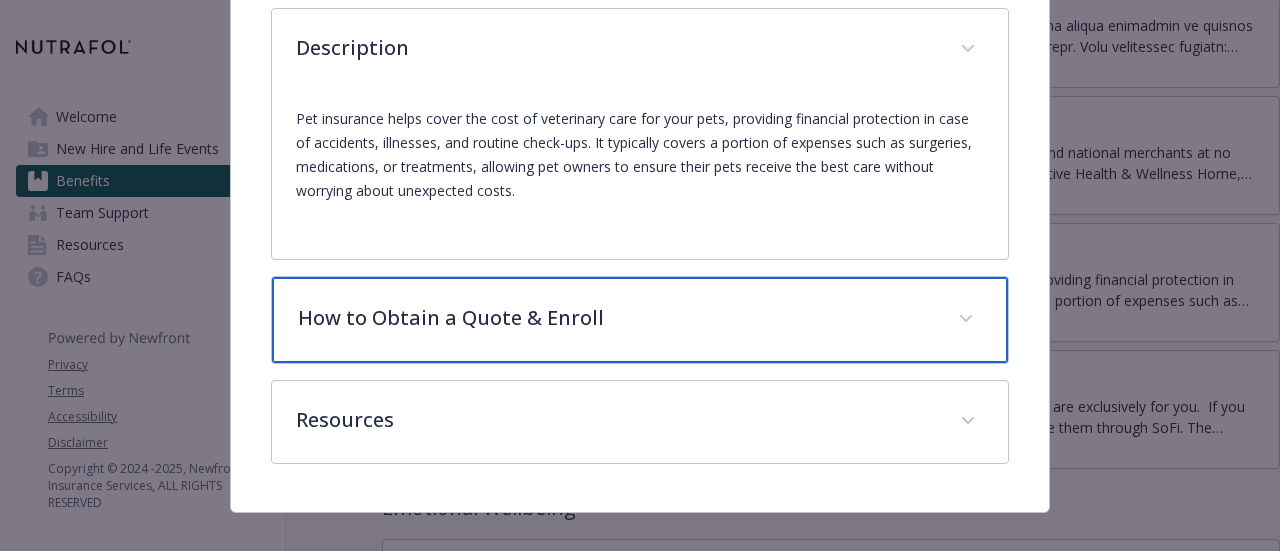 click on "How to Obtain a Quote & Enroll" at bounding box center (615, 318) 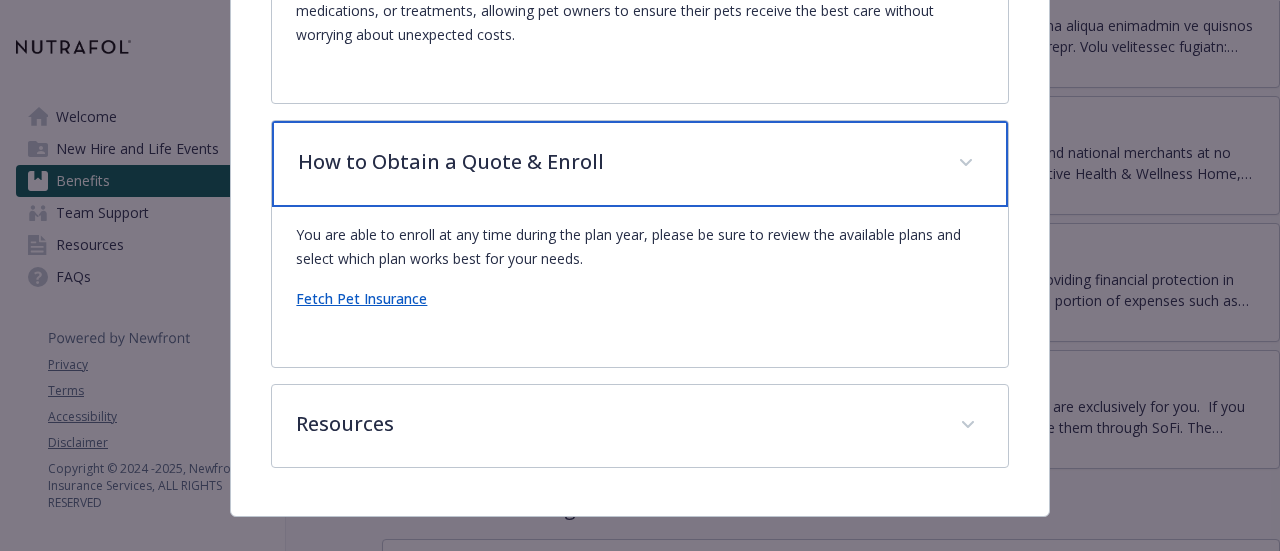 scroll, scrollTop: 936, scrollLeft: 0, axis: vertical 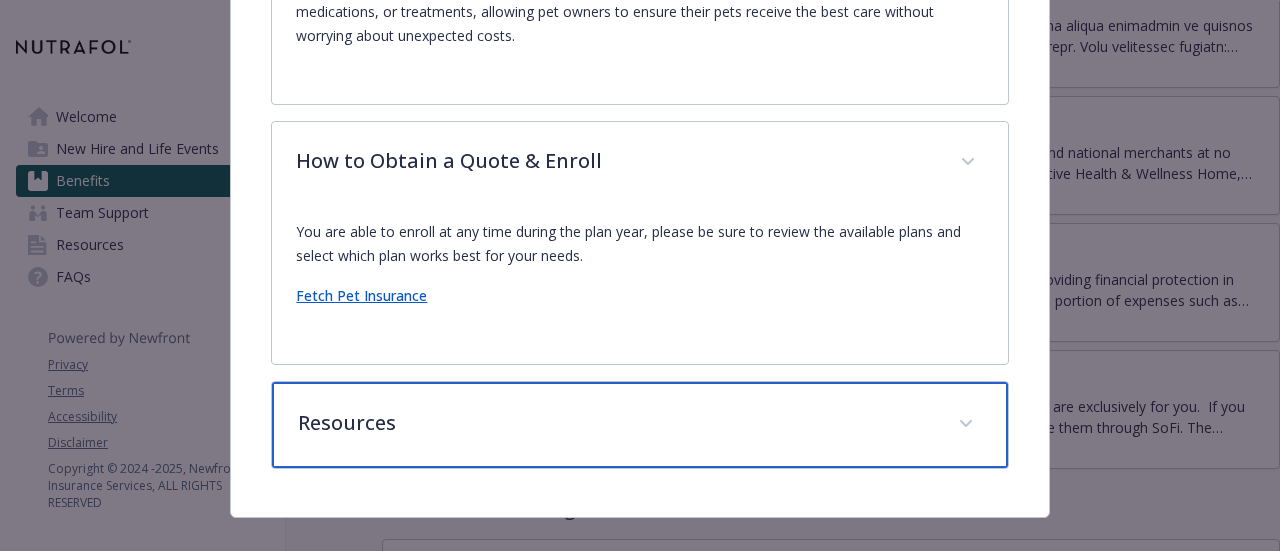 click on "Resources" at bounding box center (639, 425) 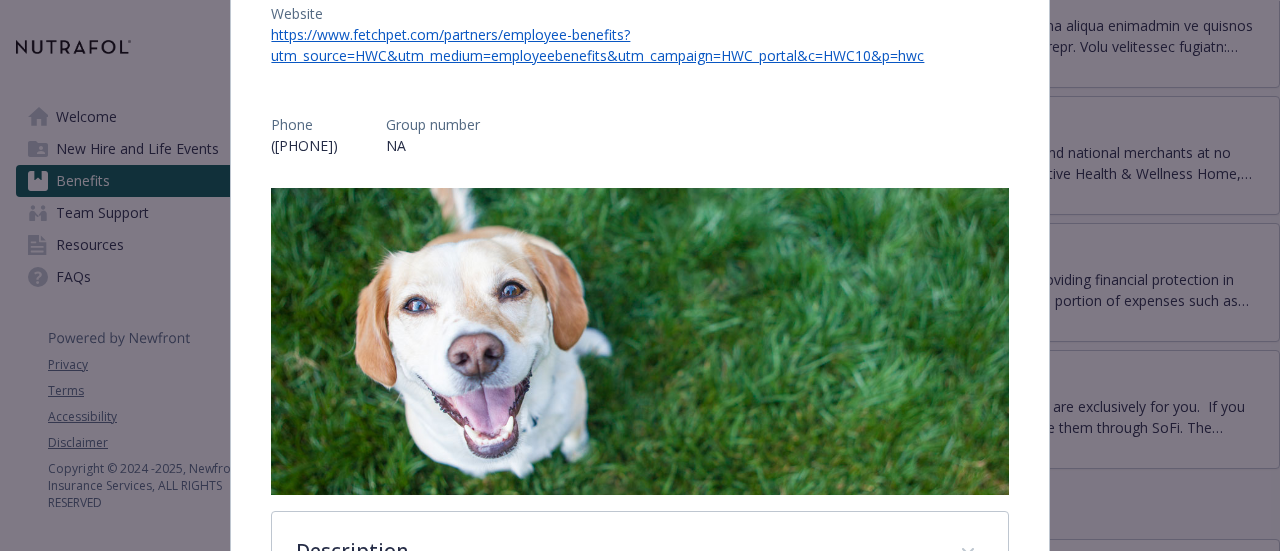 scroll, scrollTop: 0, scrollLeft: 0, axis: both 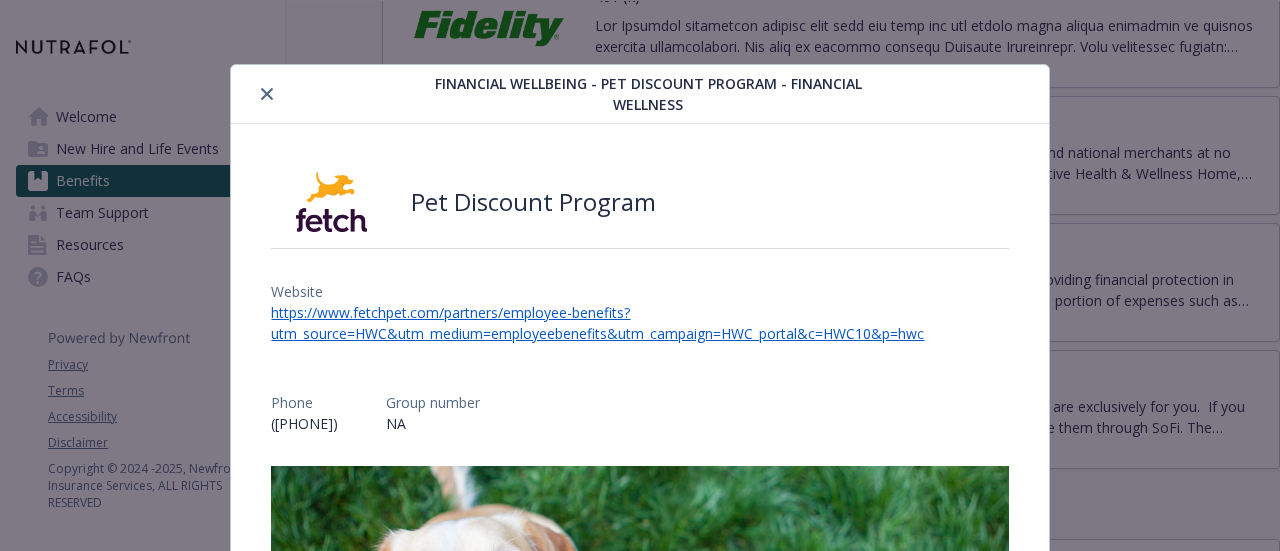 click 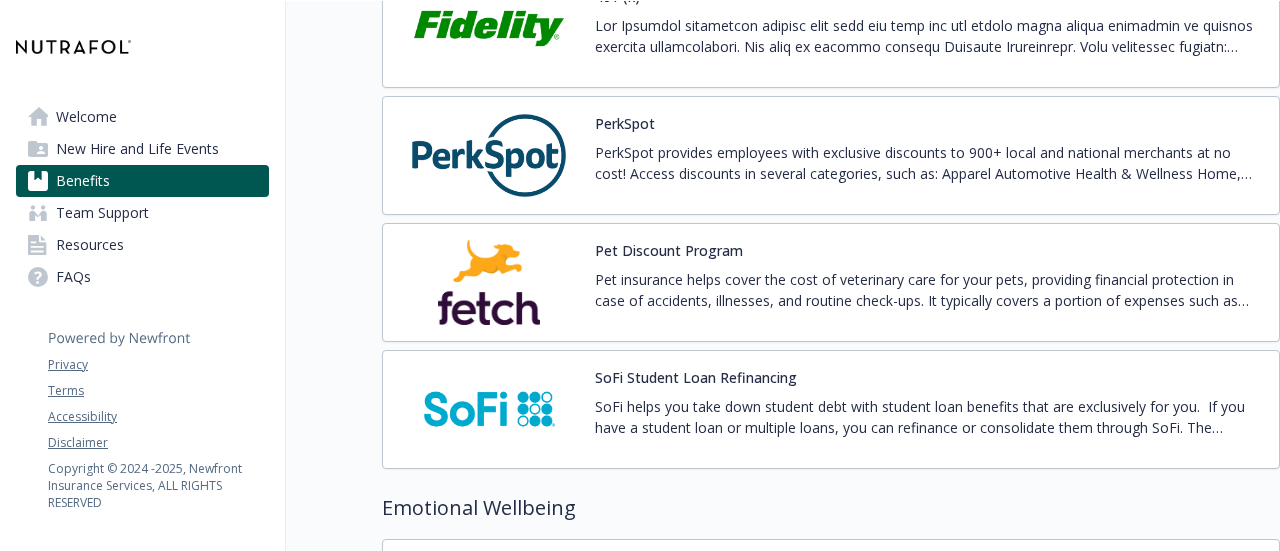 click on "SoFi helps you take down student debt with student loan benefits that are exclusively for you.
If you have a student loan or multiple loans, you can refinance or consolidate them through SoFi. The average member saves $13,000 on student loans when refinancing through SoFi. This depends on the length and conditions of your loan, but it’s free, and there's no obligation to confirm their rates." at bounding box center (929, 417) 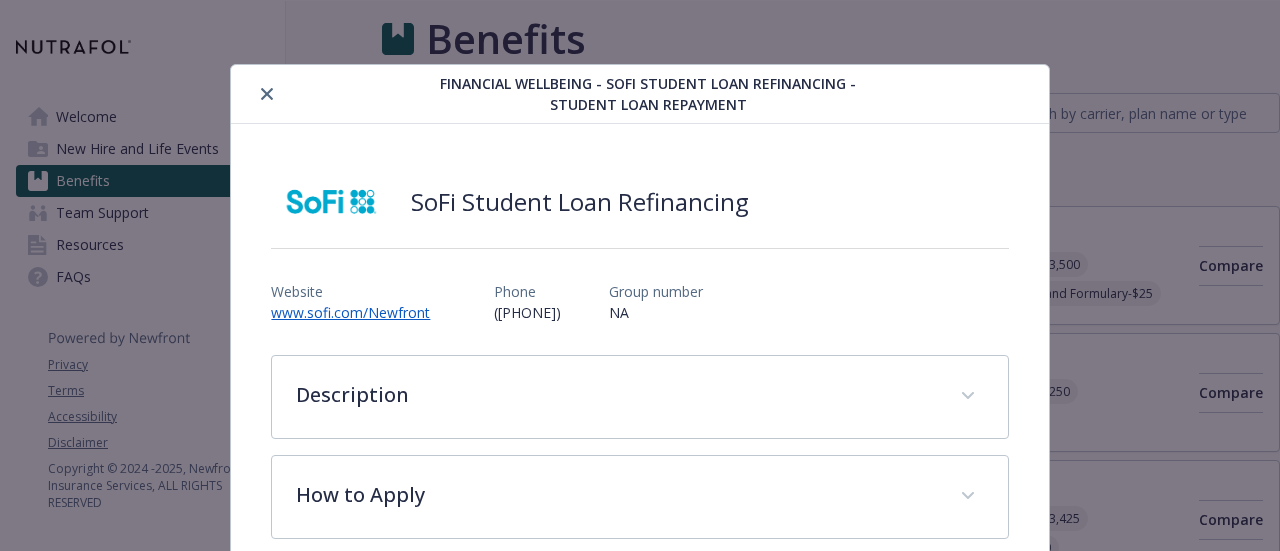 scroll, scrollTop: 3800, scrollLeft: 15, axis: both 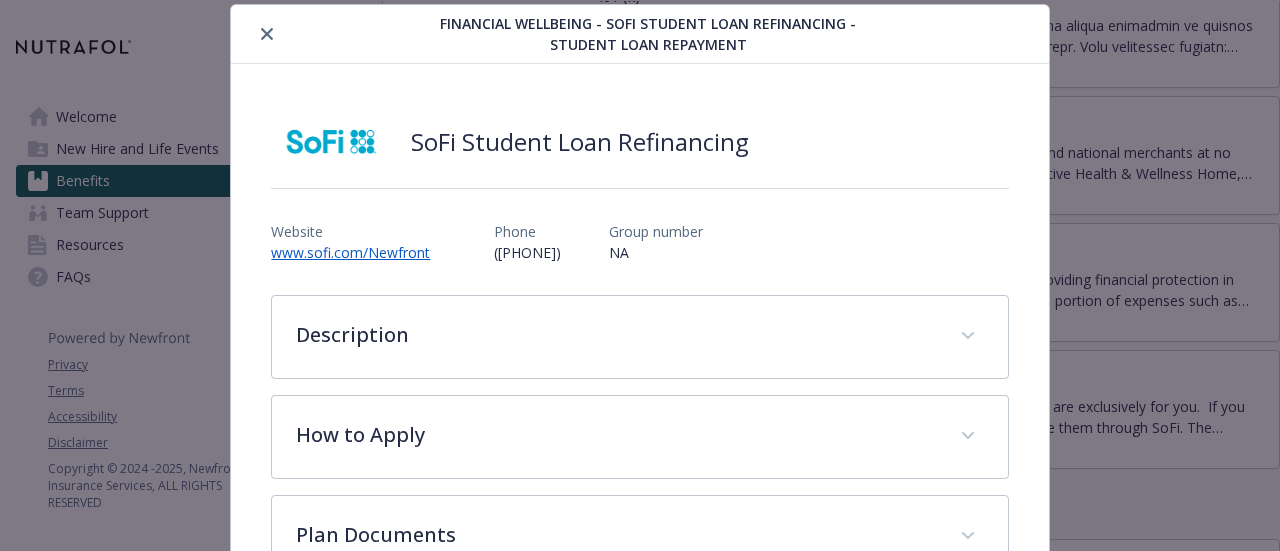 click 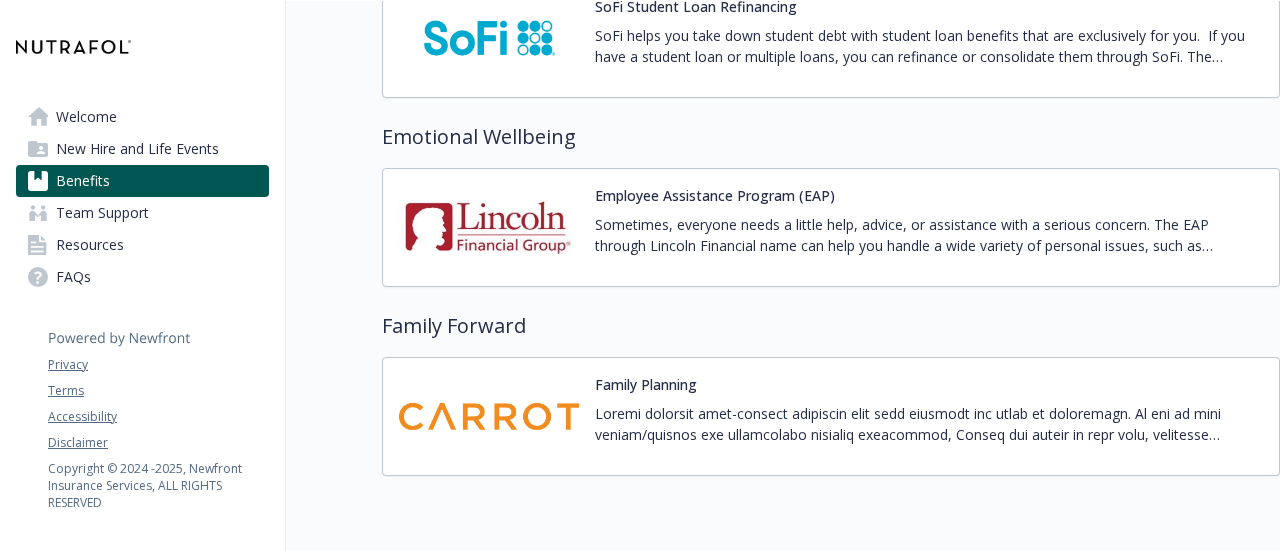 scroll, scrollTop: 4180, scrollLeft: 15, axis: both 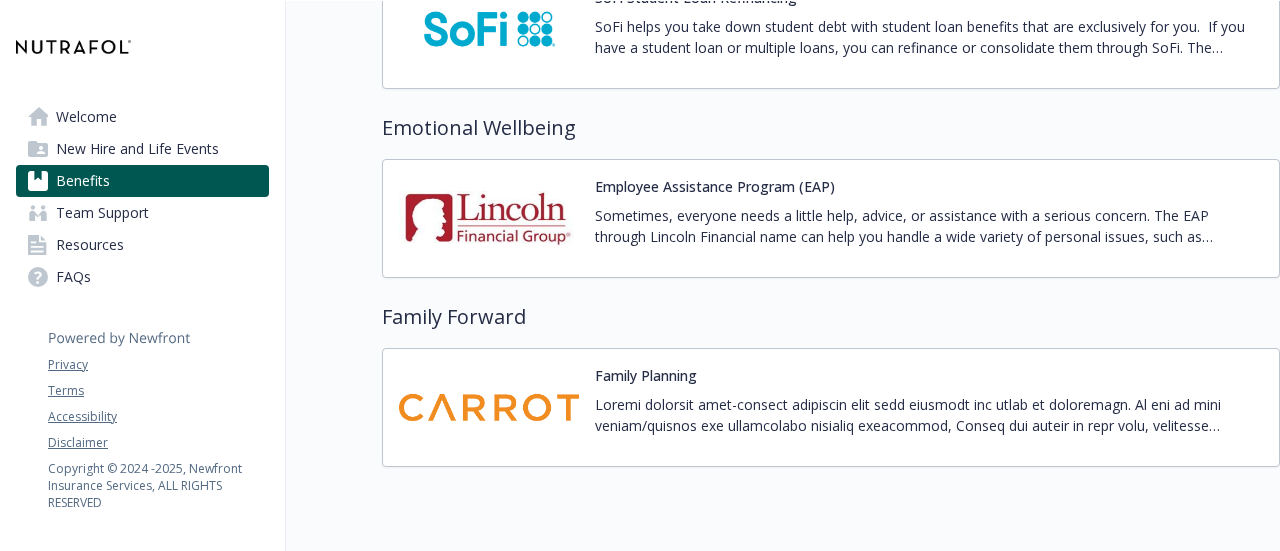 click at bounding box center [489, 218] 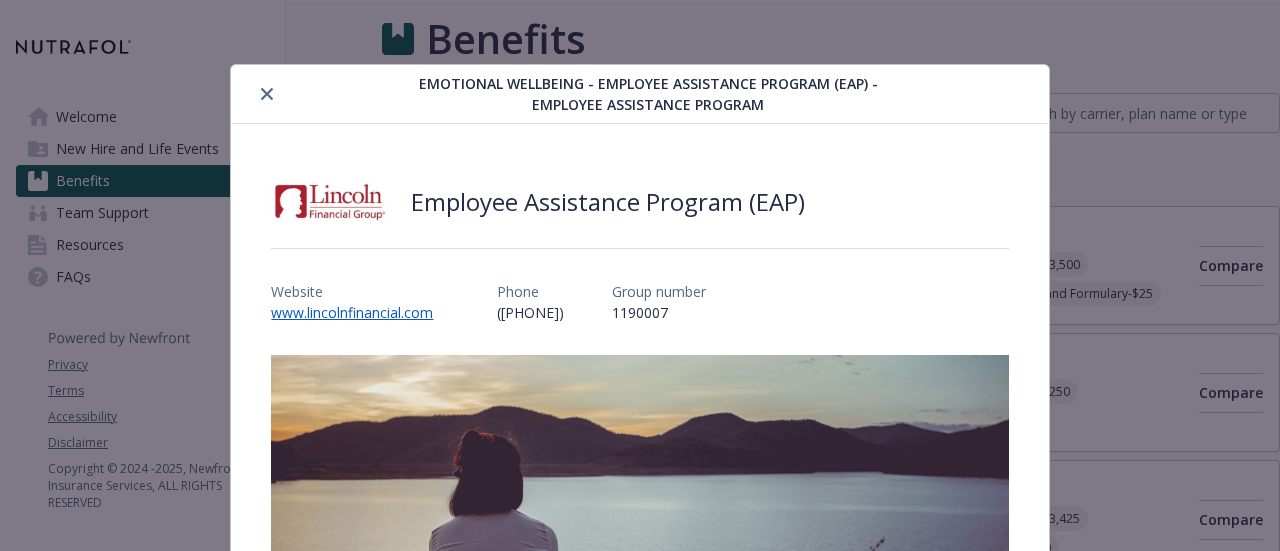 scroll, scrollTop: 4180, scrollLeft: 15, axis: both 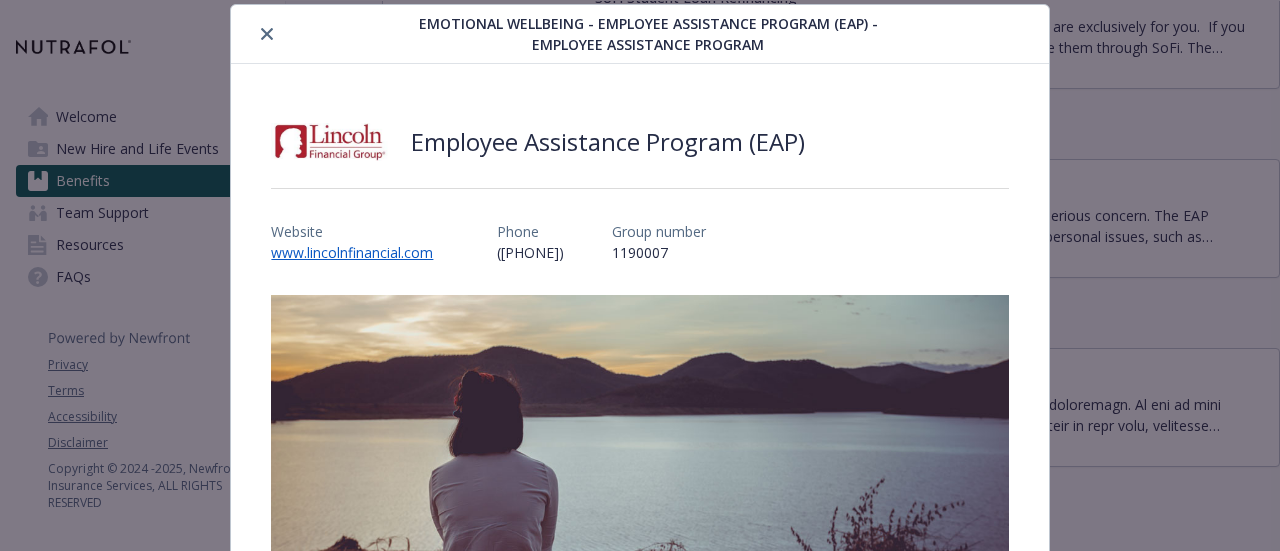 click at bounding box center (639, 188) 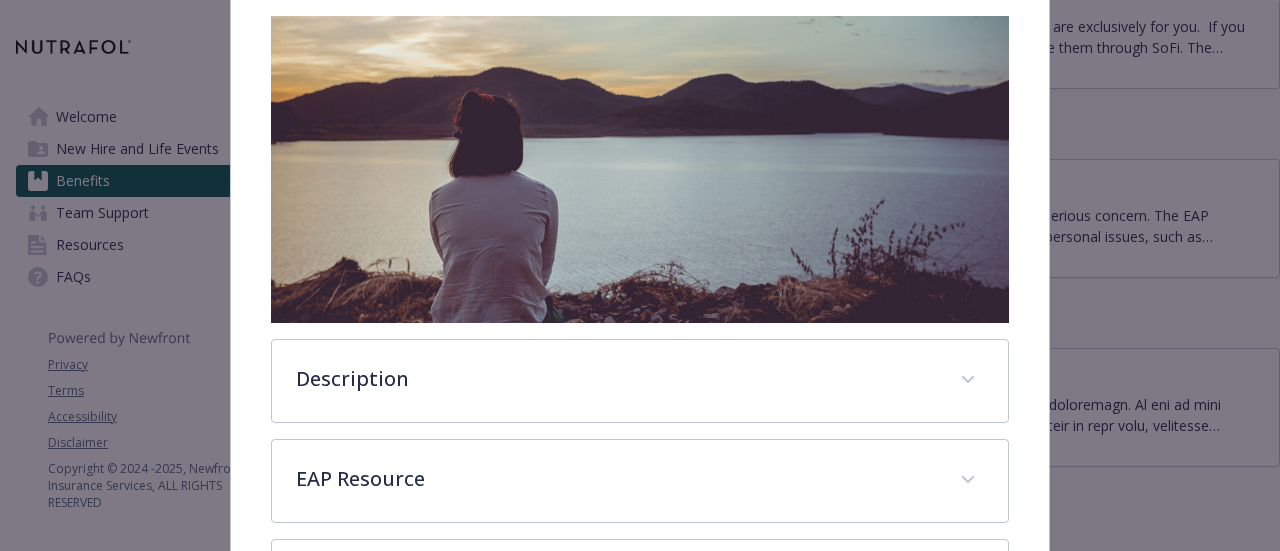 scroll, scrollTop: 340, scrollLeft: 0, axis: vertical 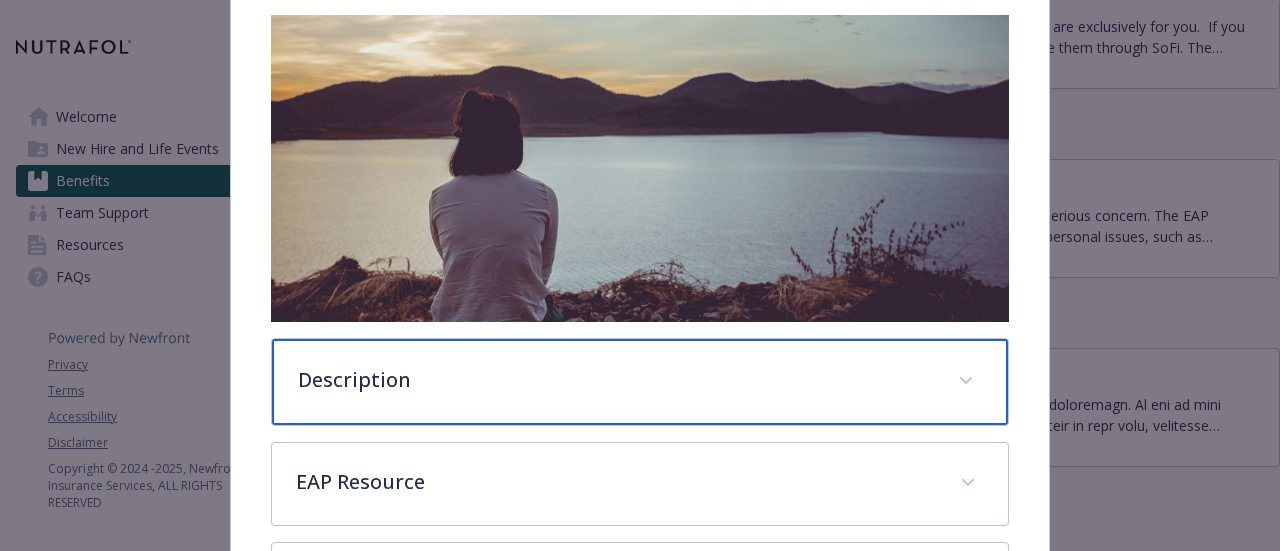 click on "Description" at bounding box center (615, 380) 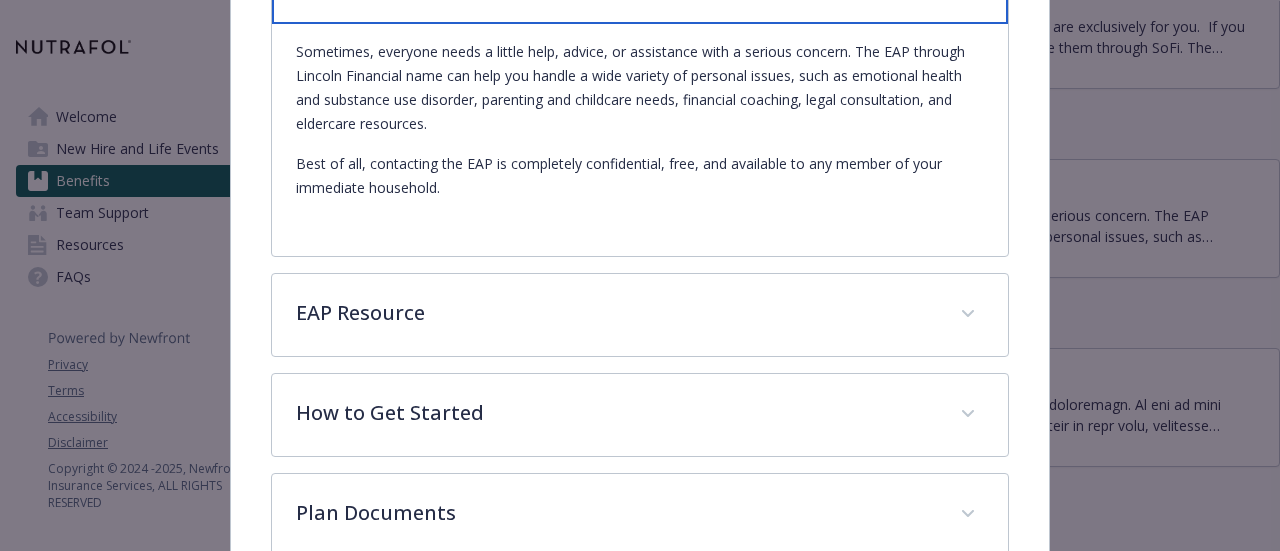 scroll, scrollTop: 742, scrollLeft: 0, axis: vertical 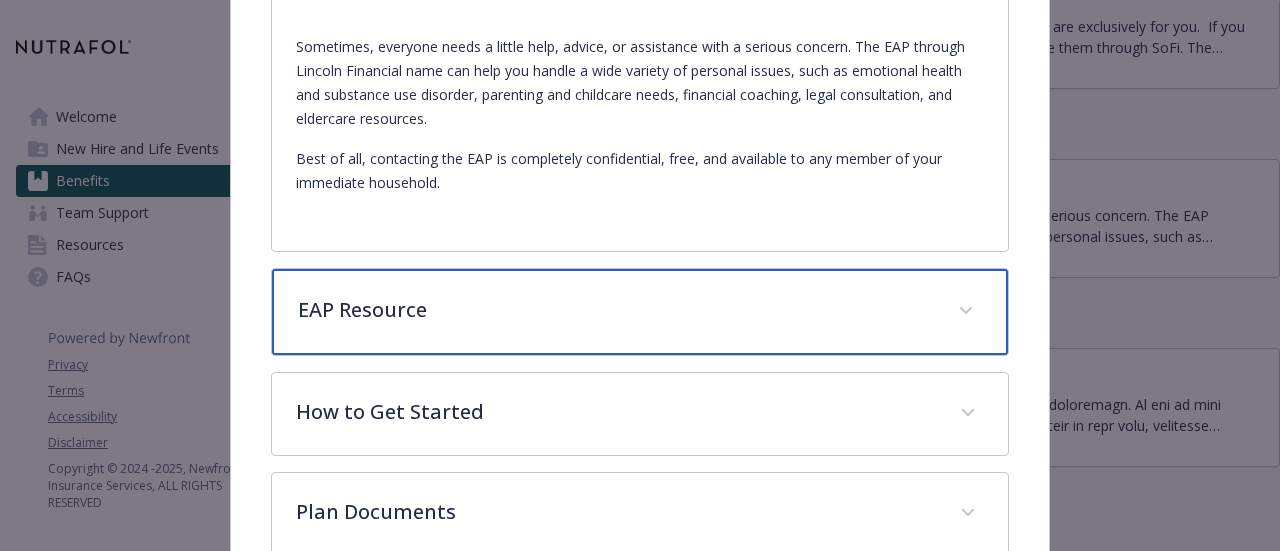 click on "EAP Resource" at bounding box center [615, 310] 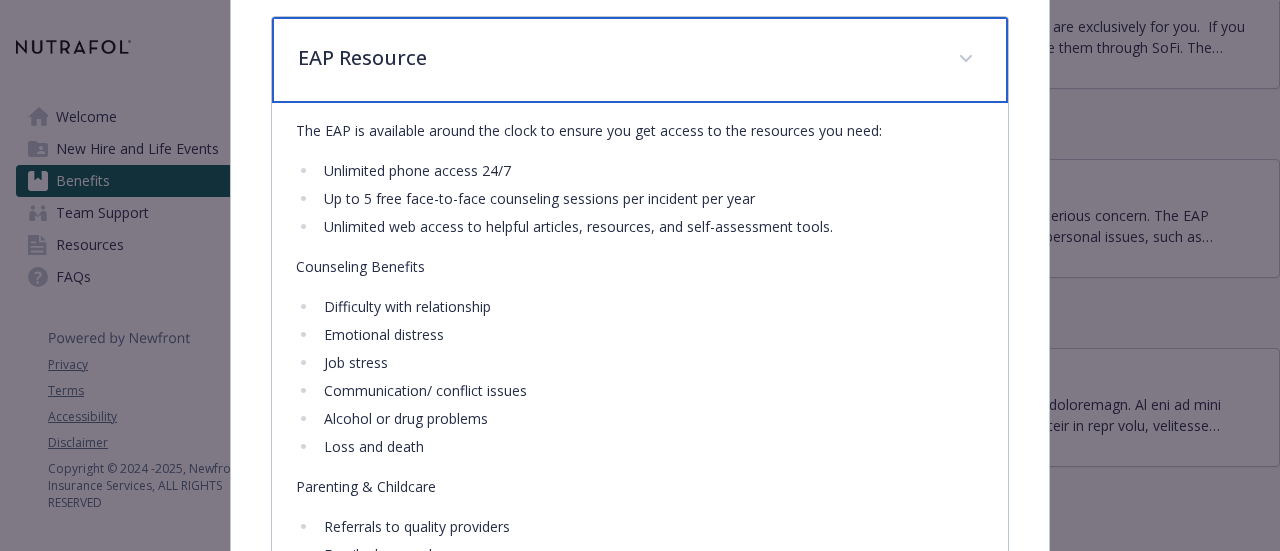 scroll, scrollTop: 990, scrollLeft: 0, axis: vertical 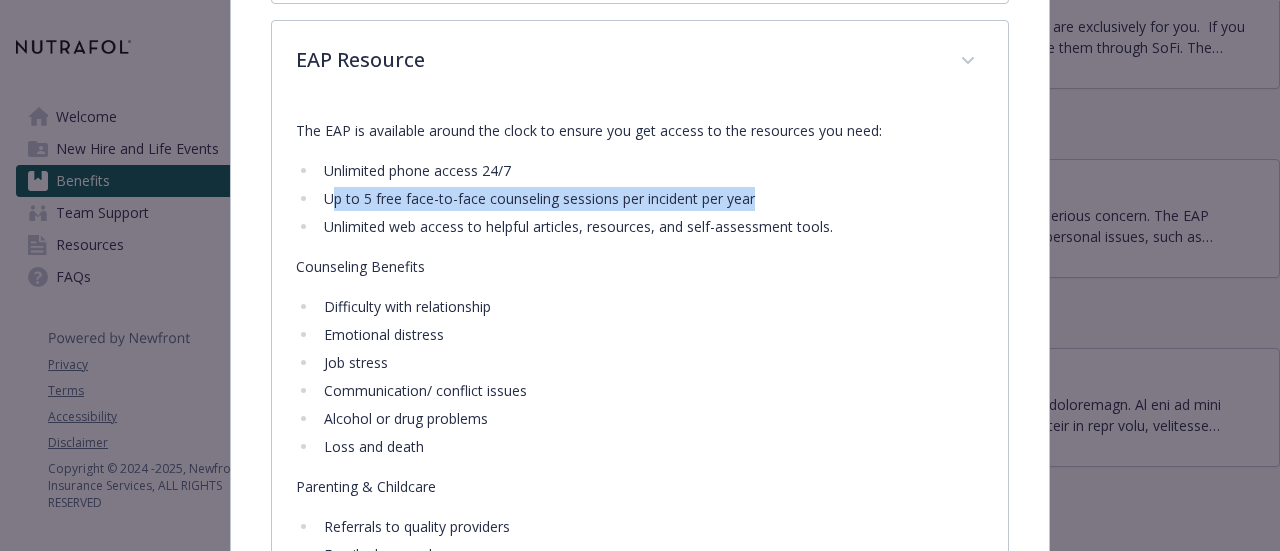 drag, startPoint x: 326, startPoint y: 197, endPoint x: 756, endPoint y: 196, distance: 430.00116 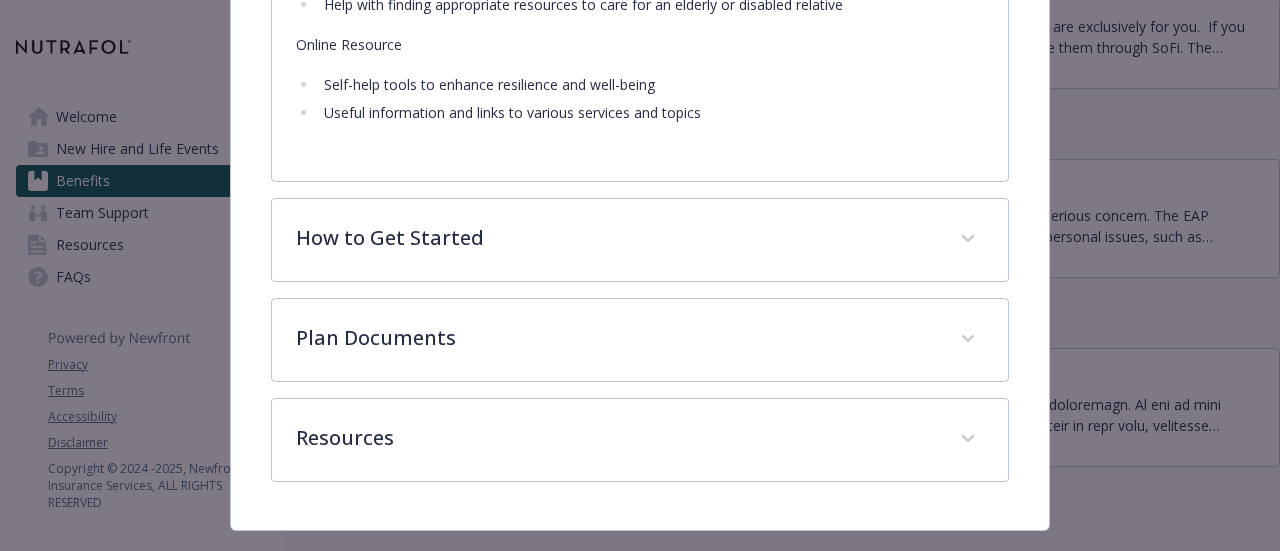 scroll, scrollTop: 2207, scrollLeft: 0, axis: vertical 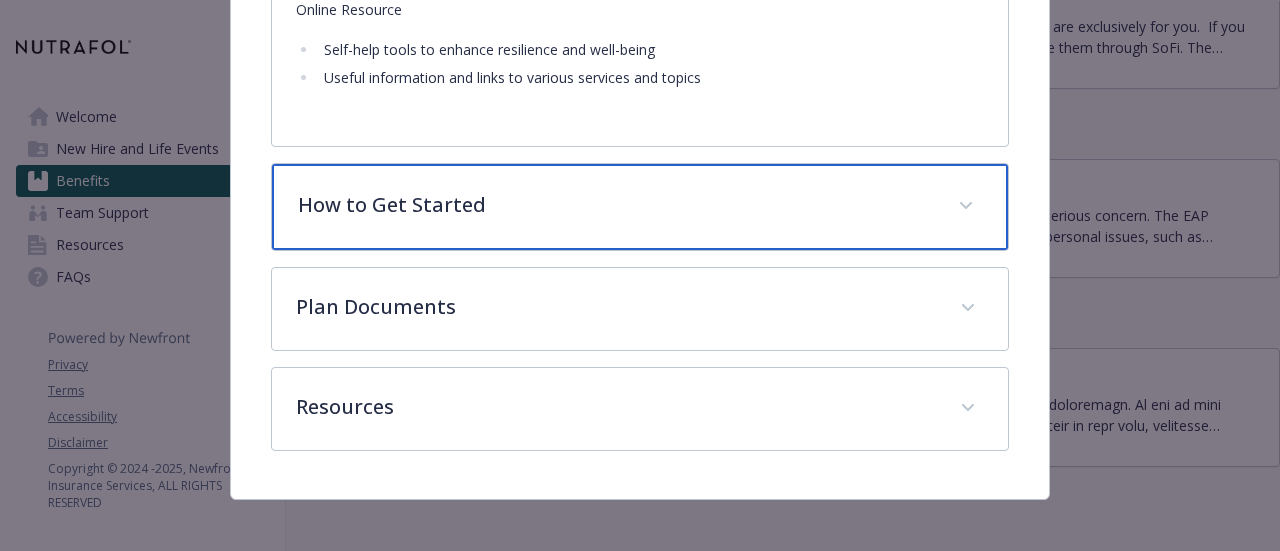 click on "How to Get Started" at bounding box center [639, 207] 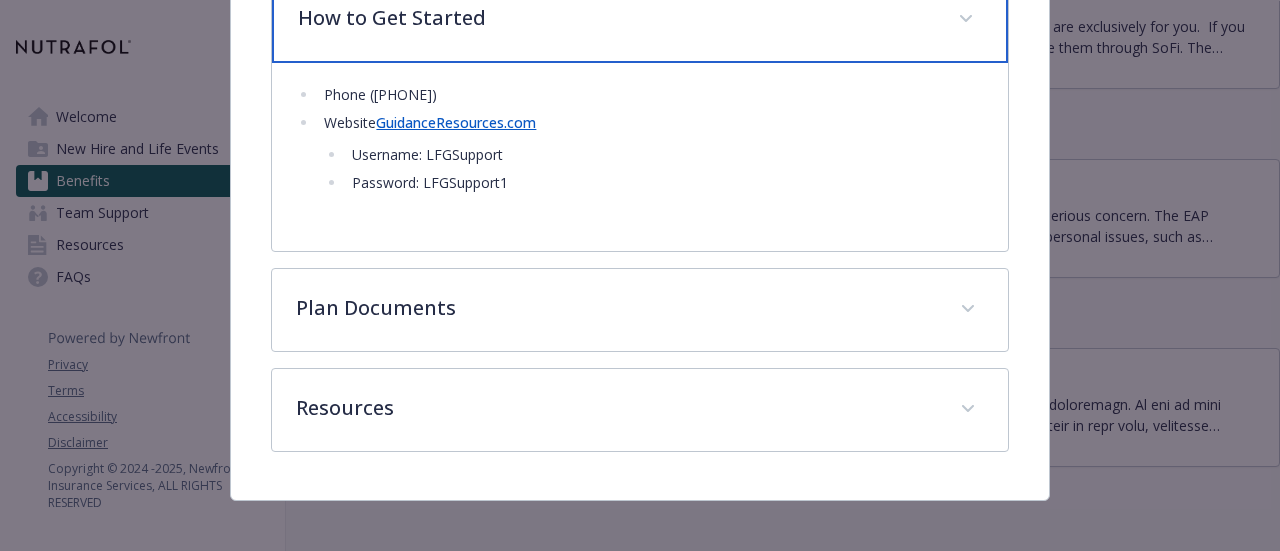 scroll, scrollTop: 2395, scrollLeft: 0, axis: vertical 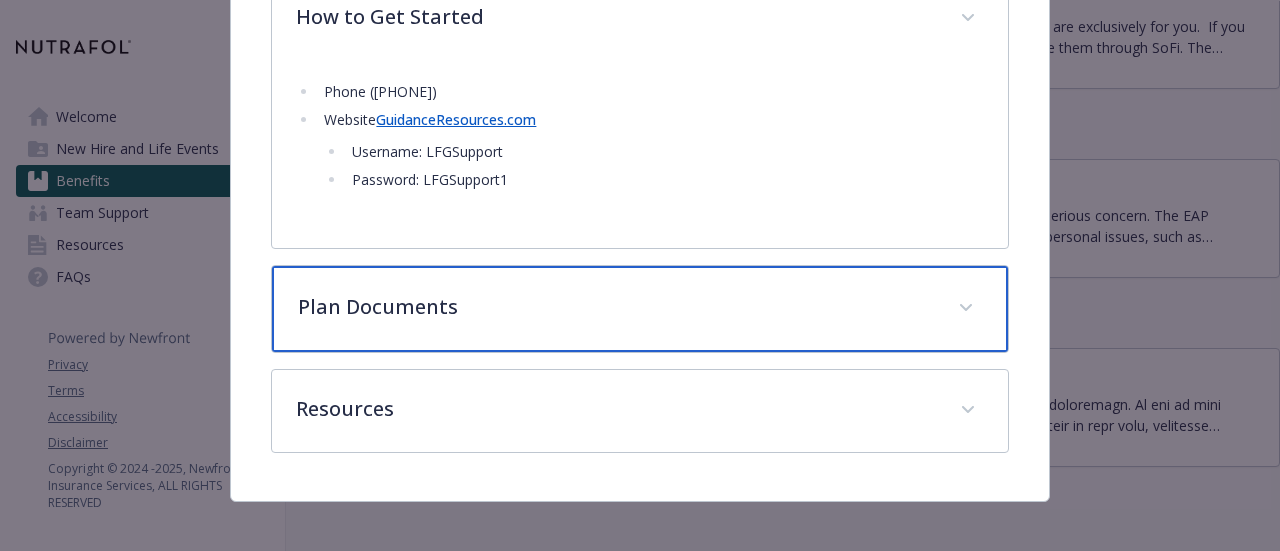 click on "Plan Documents" at bounding box center [615, 307] 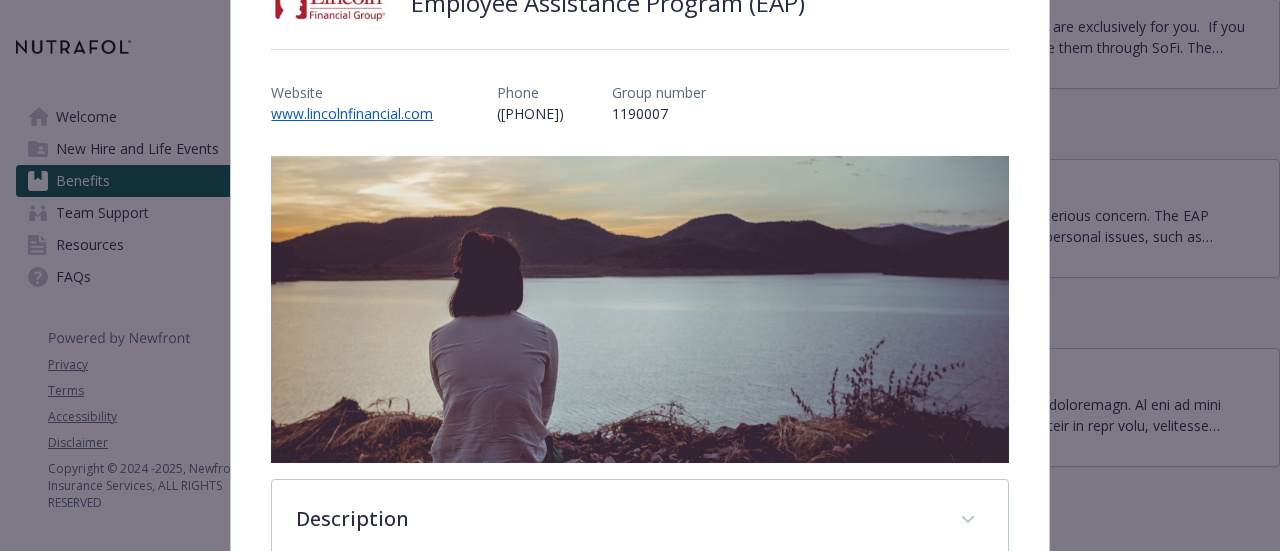 scroll, scrollTop: 0, scrollLeft: 0, axis: both 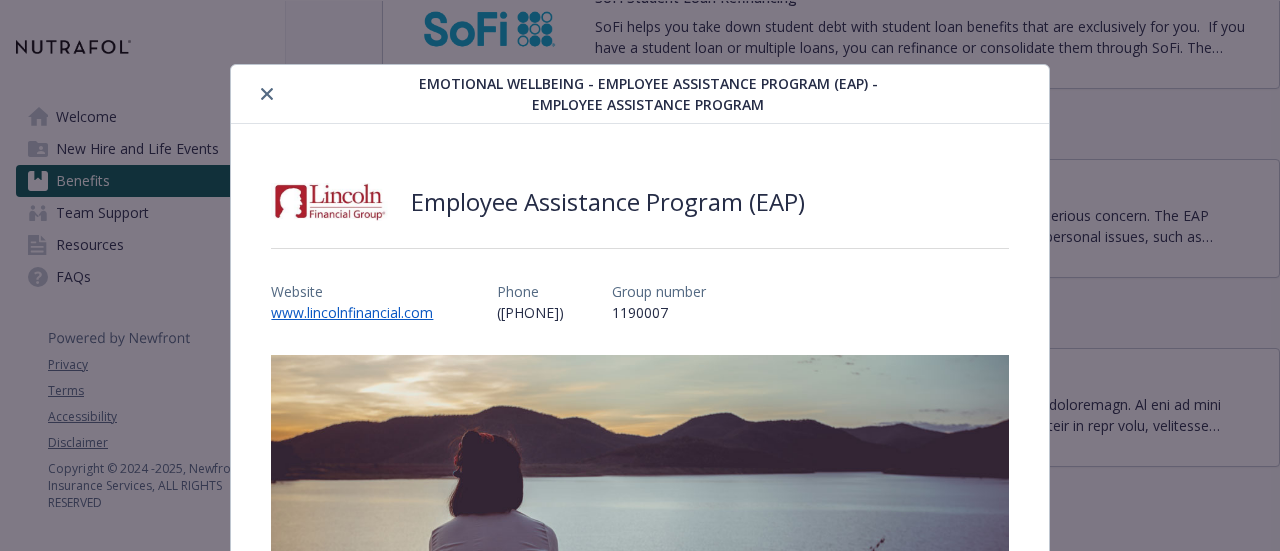 click 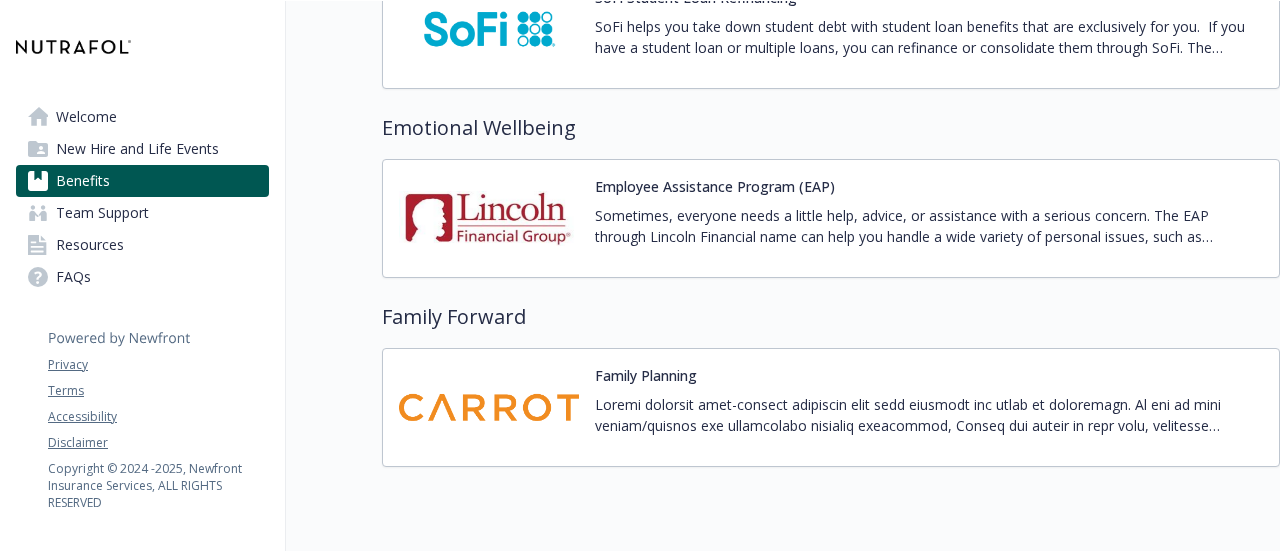 click at bounding box center [489, 407] 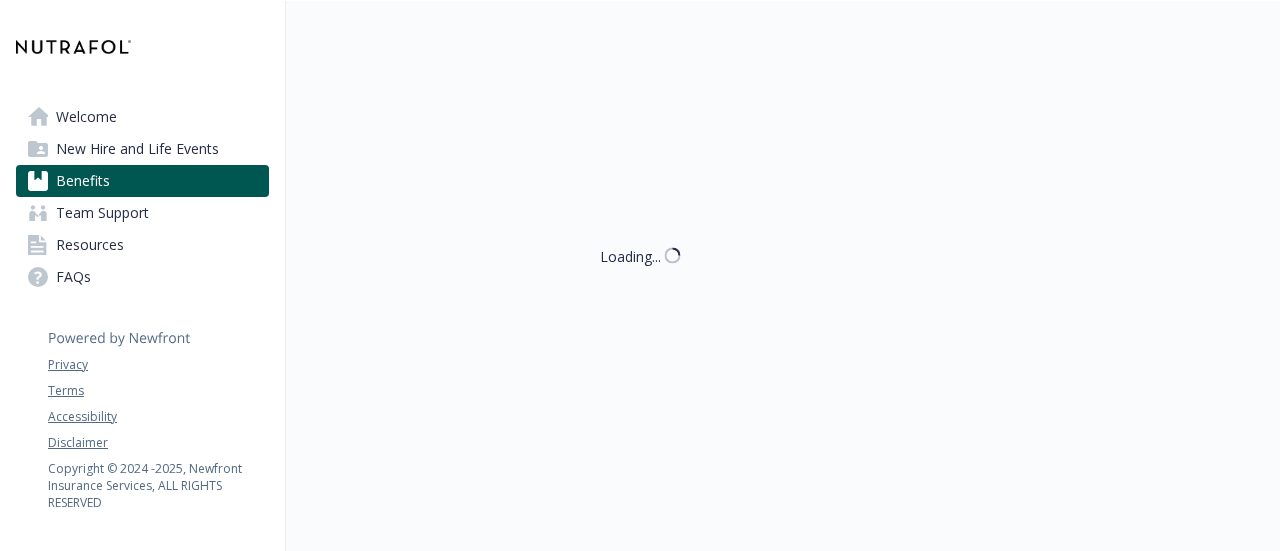 scroll, scrollTop: 4180, scrollLeft: 15, axis: both 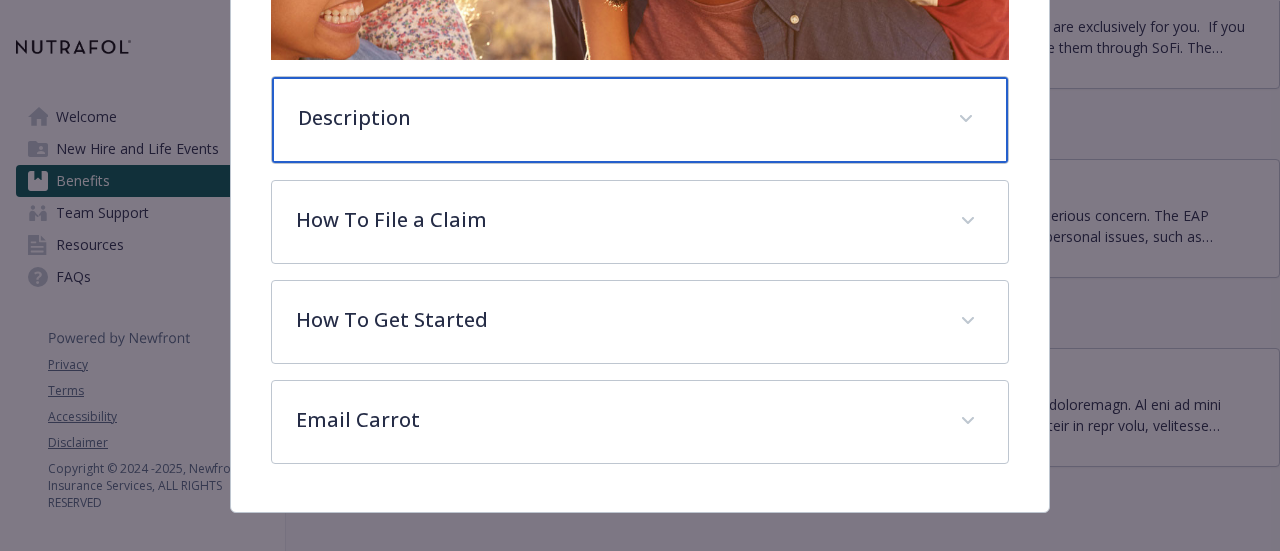 click on "Description" at bounding box center (615, 118) 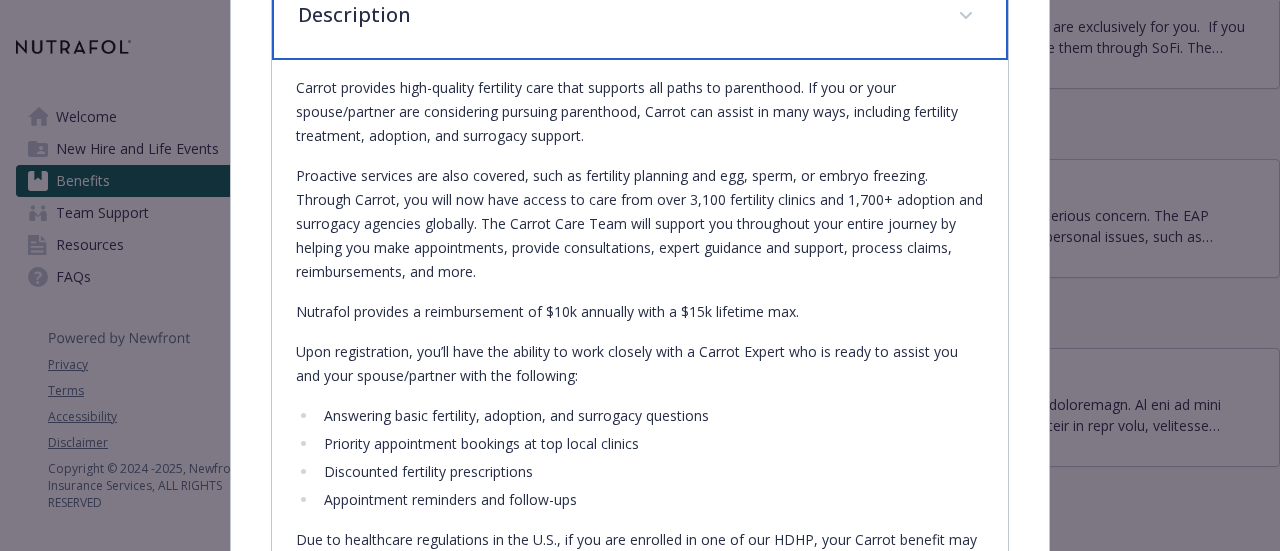 scroll, scrollTop: 620, scrollLeft: 0, axis: vertical 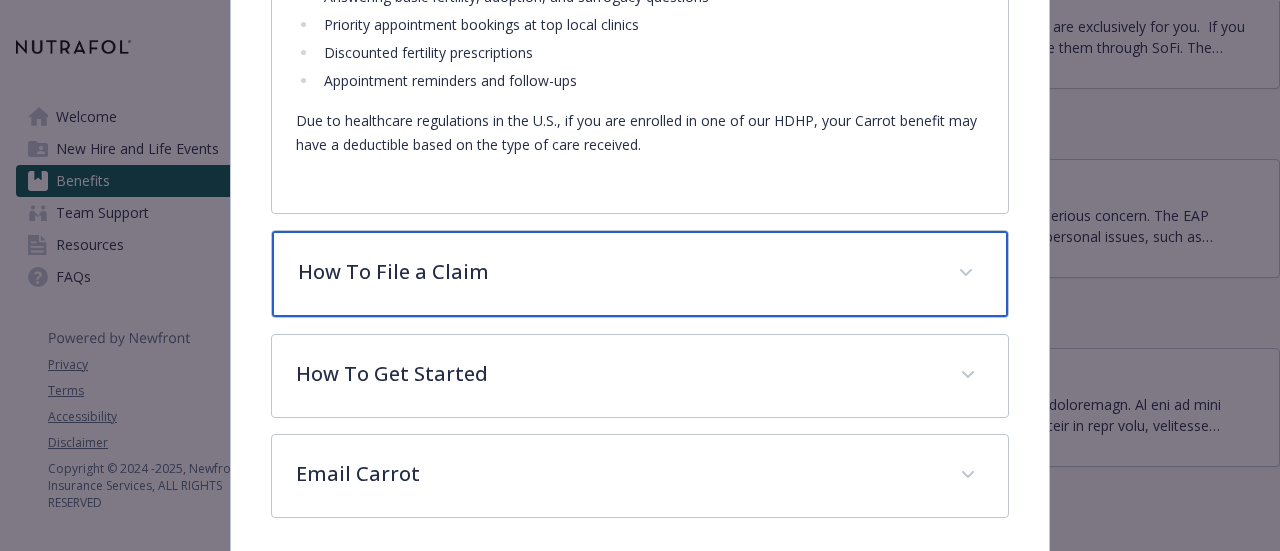 click on "How To File a Claim" at bounding box center [639, 274] 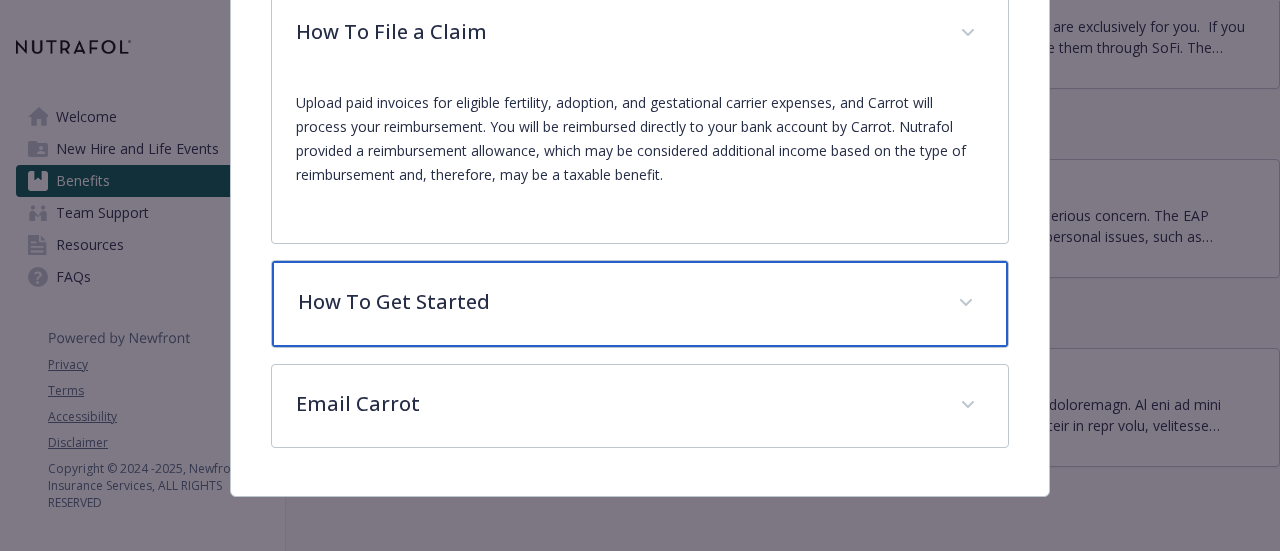 click on "How To Get Started" at bounding box center (615, 302) 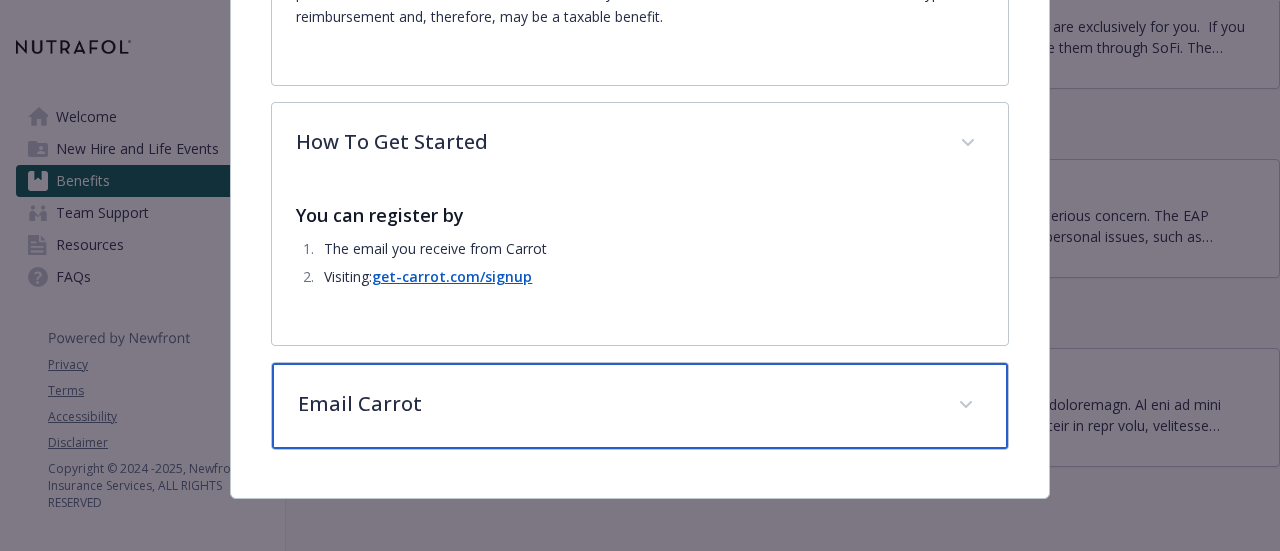 click on "Email Carrot" at bounding box center (615, 404) 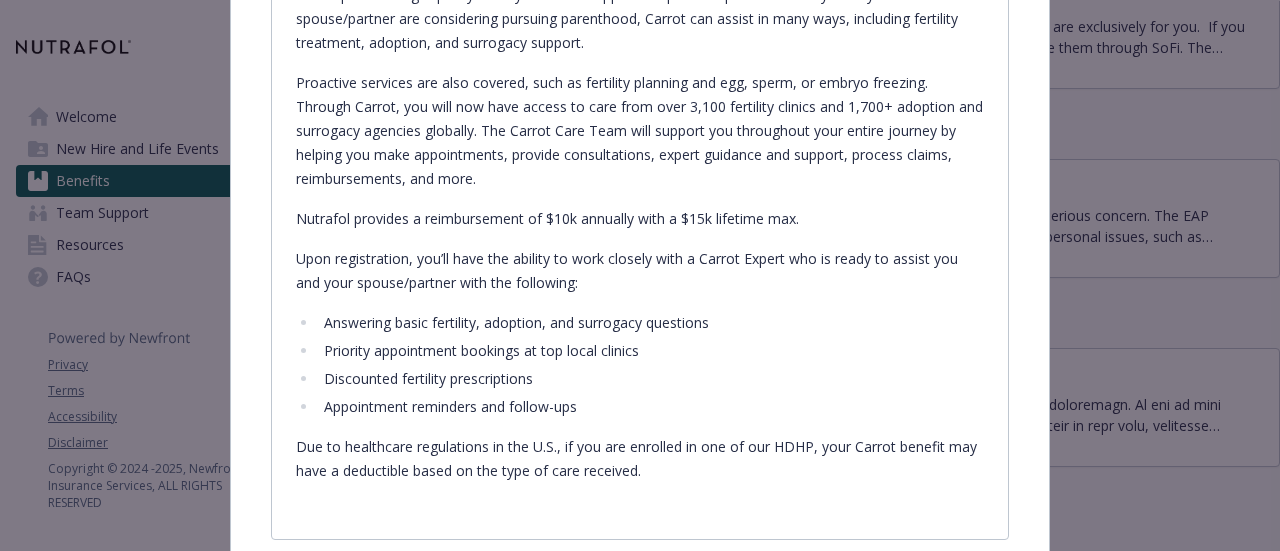 scroll, scrollTop: 708, scrollLeft: 0, axis: vertical 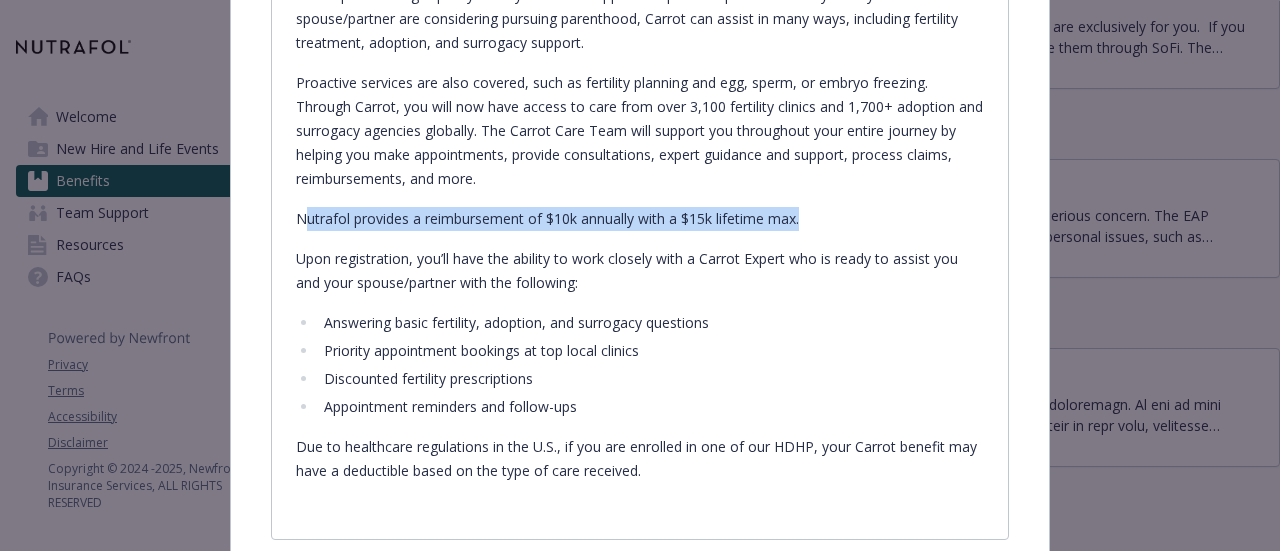 drag, startPoint x: 299, startPoint y: 215, endPoint x: 818, endPoint y: 211, distance: 519.01544 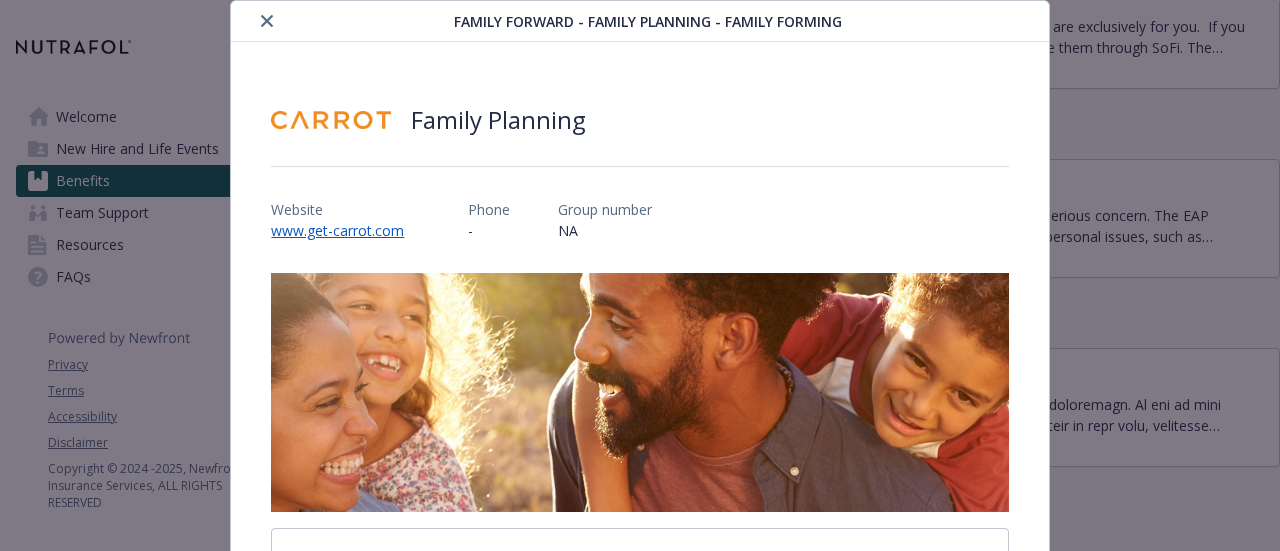 scroll, scrollTop: 0, scrollLeft: 0, axis: both 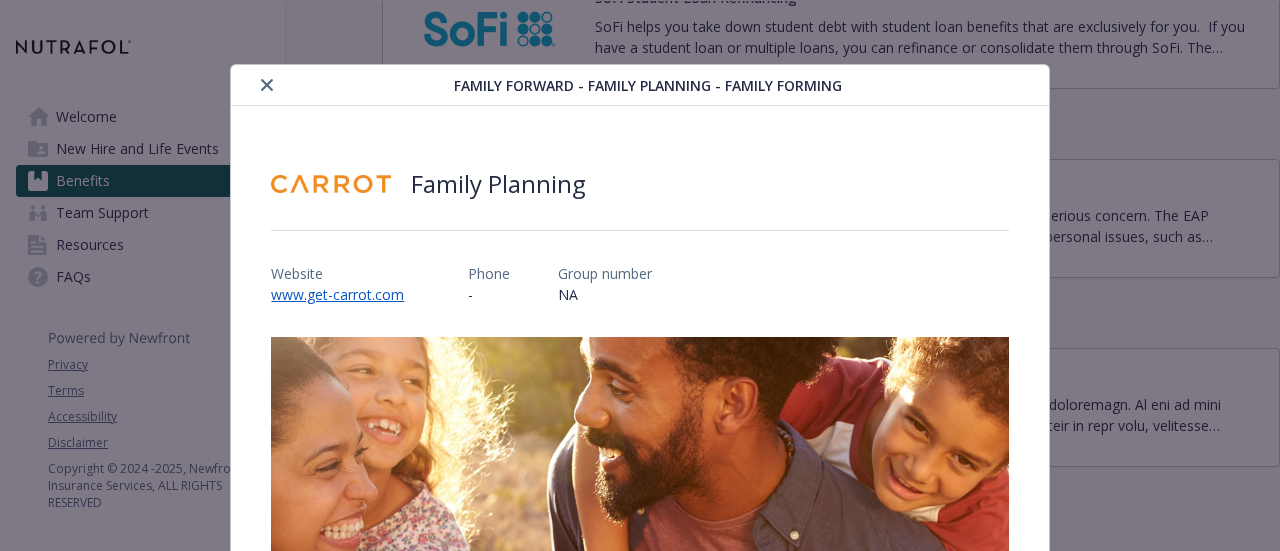 click 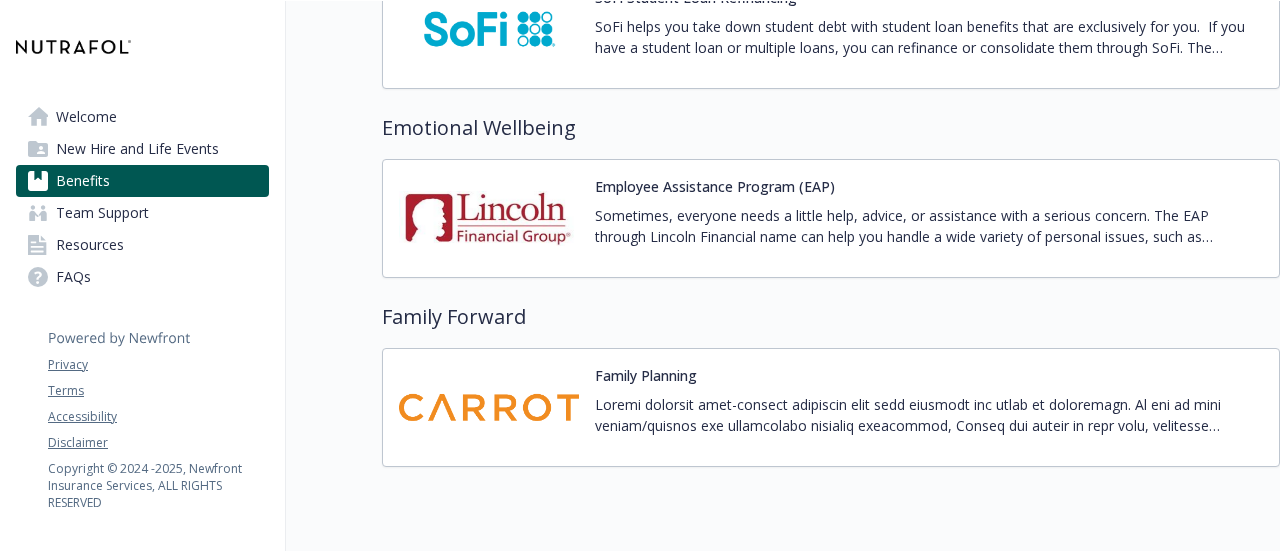 scroll, scrollTop: 4232, scrollLeft: 15, axis: both 